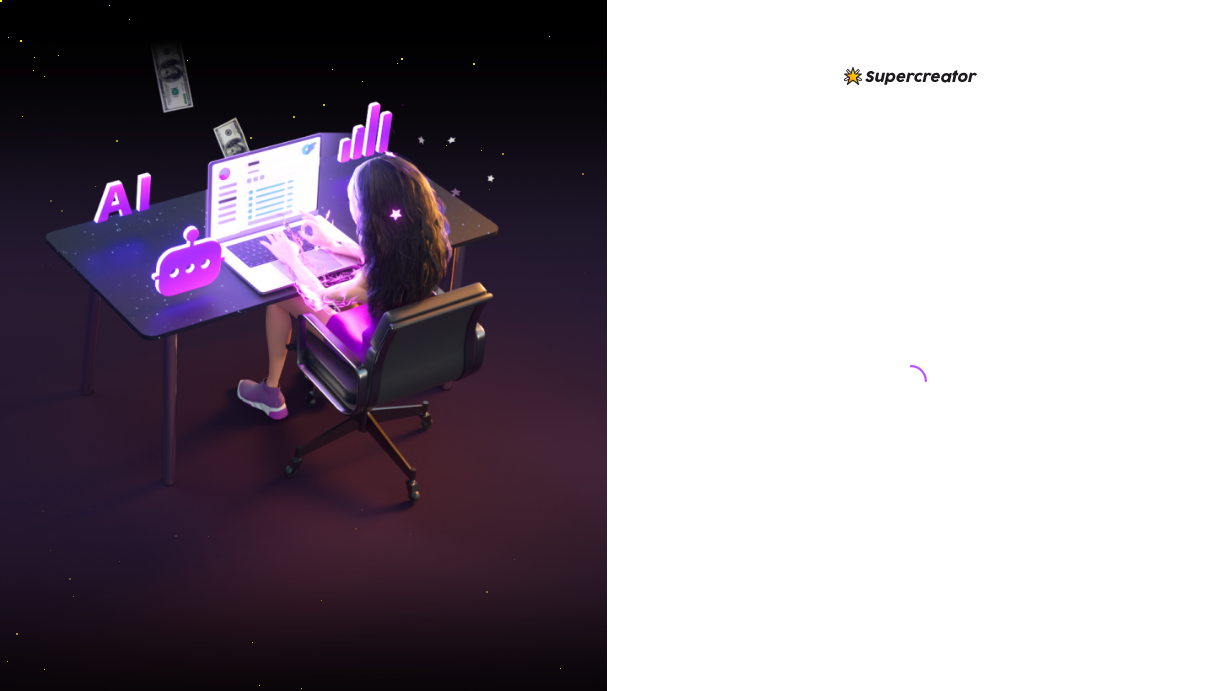 scroll, scrollTop: 0, scrollLeft: 0, axis: both 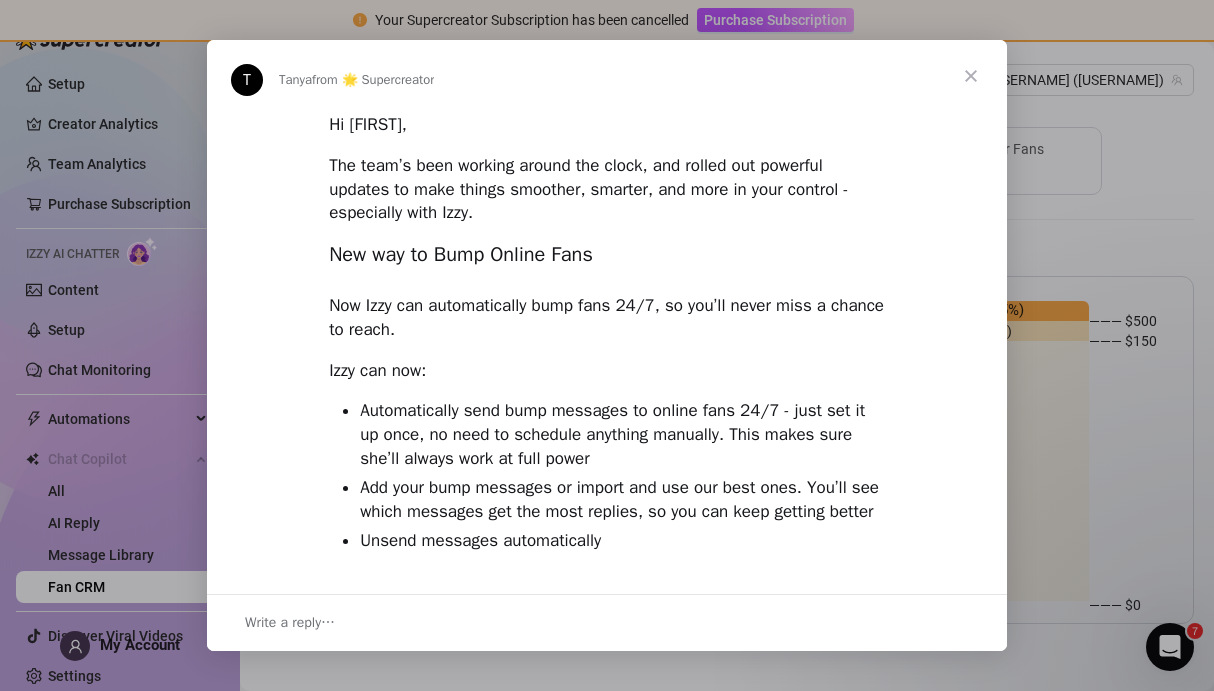 click at bounding box center (971, 76) 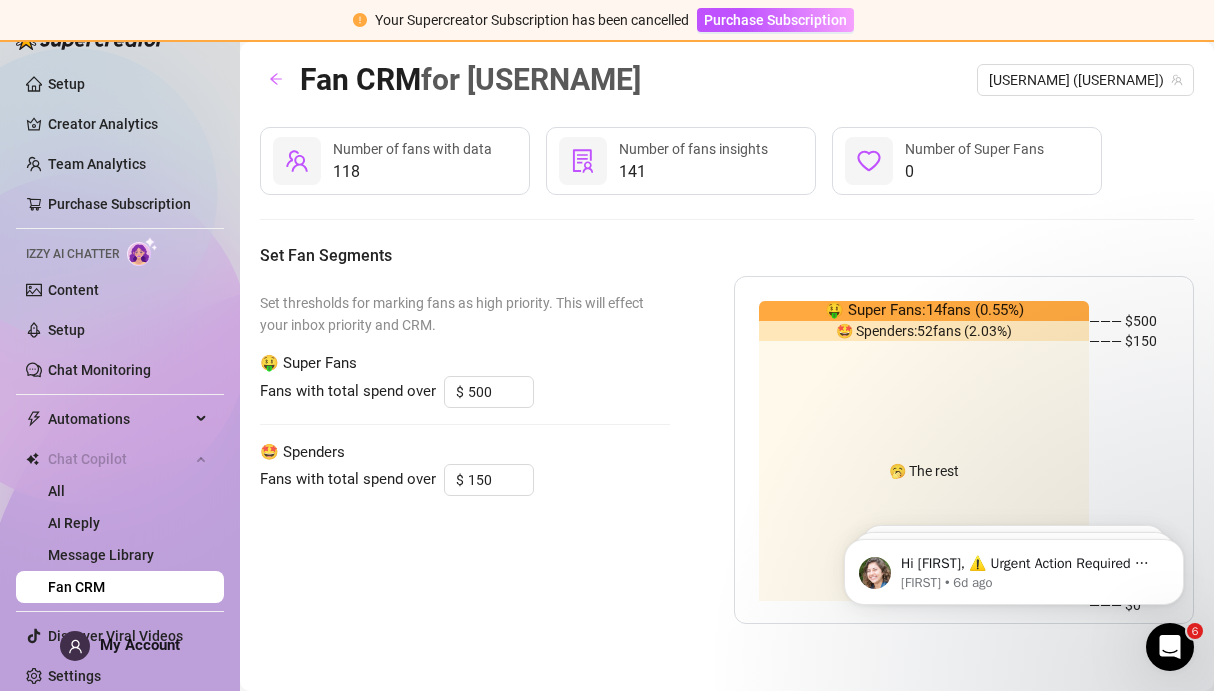 scroll, scrollTop: 0, scrollLeft: 0, axis: both 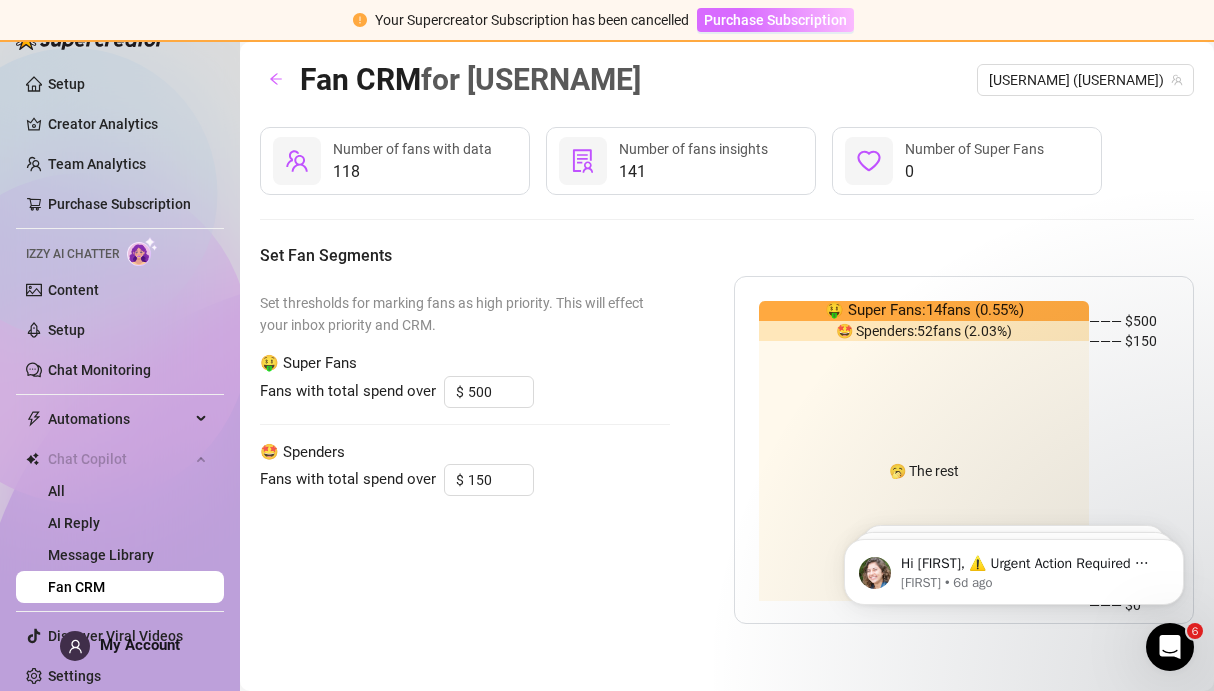 click on "Purchase Subscription" at bounding box center [775, 20] 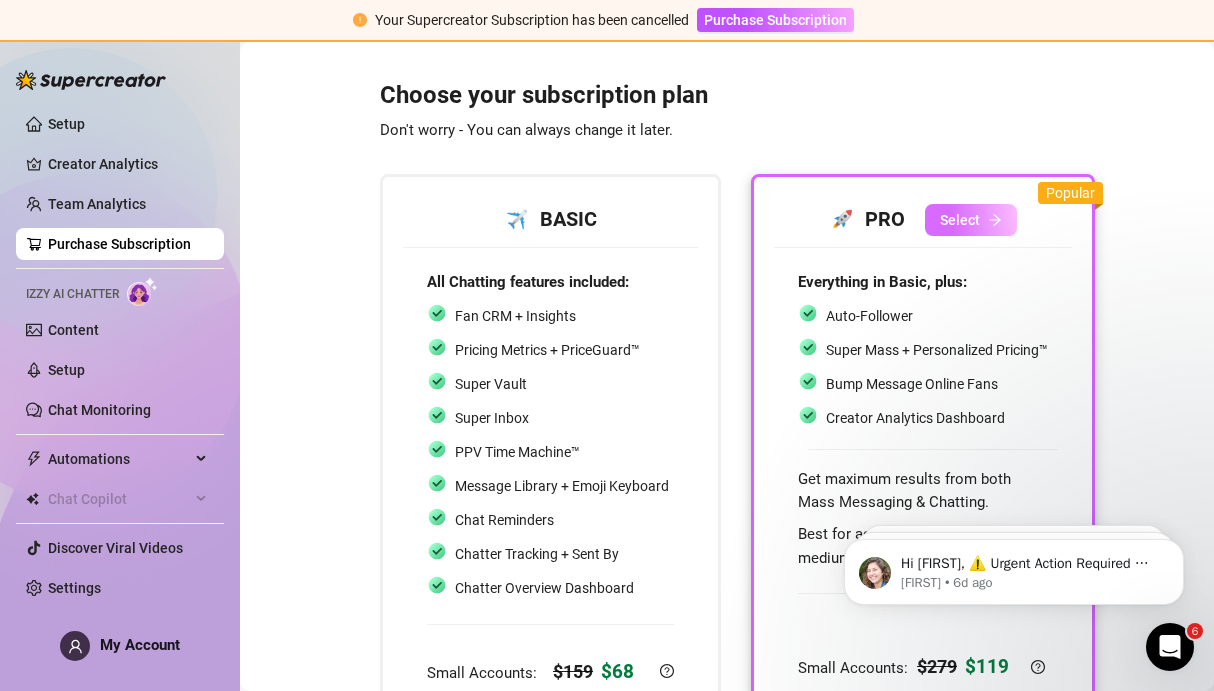 click on "Select" at bounding box center [971, 220] 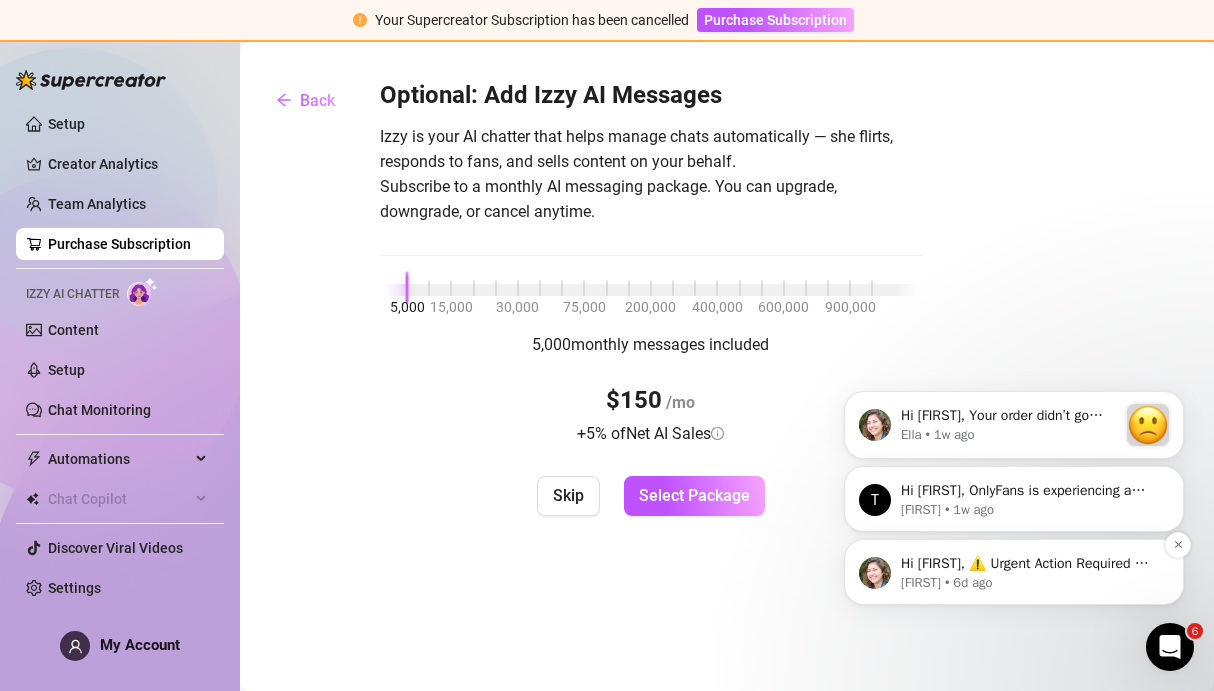 click on "Hi Justine,  ⚠️ Urgent Action Required ⚠️   Unfortunately, there was a problem with your last payment - the payment method linked to your subscription was declined.  Your Supercreator subscription is going to be cancelled soon.  To keep using Supercreator, please take a moment to update your payment method information today.    For more details, check for any emails from PayPro Global in justinegirl1022@gmail.com.  Please reply here if you need any further assistance with your billing!" at bounding box center [1030, 564] 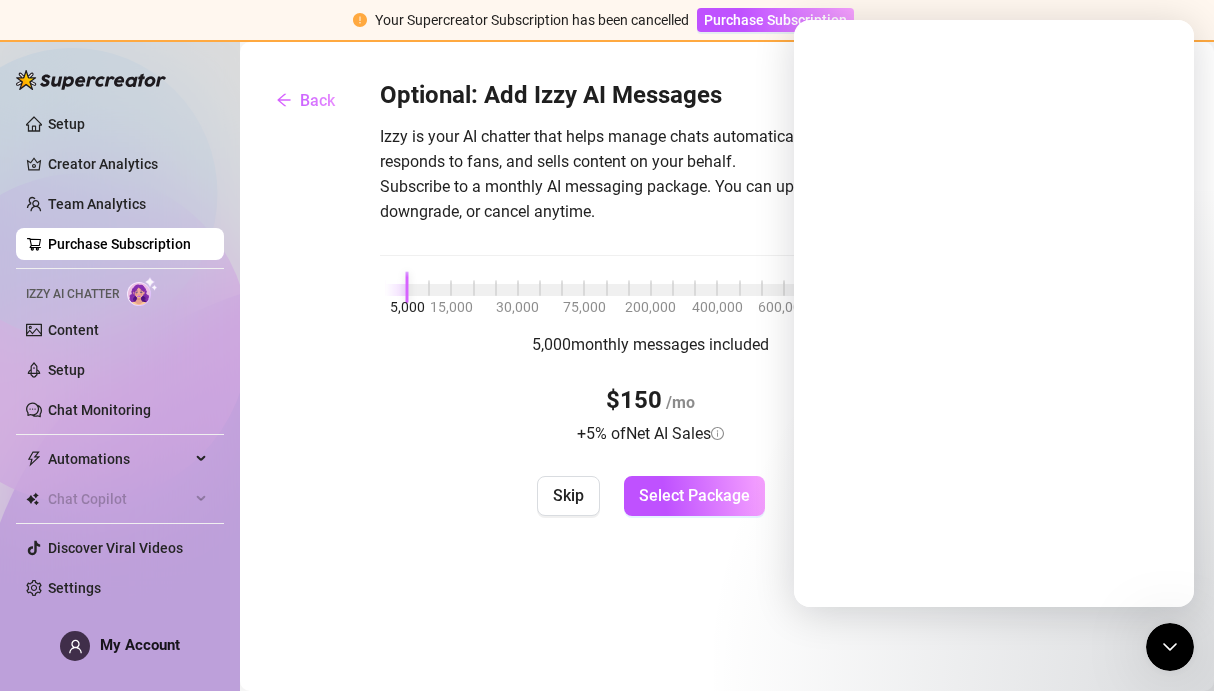 scroll, scrollTop: 0, scrollLeft: 0, axis: both 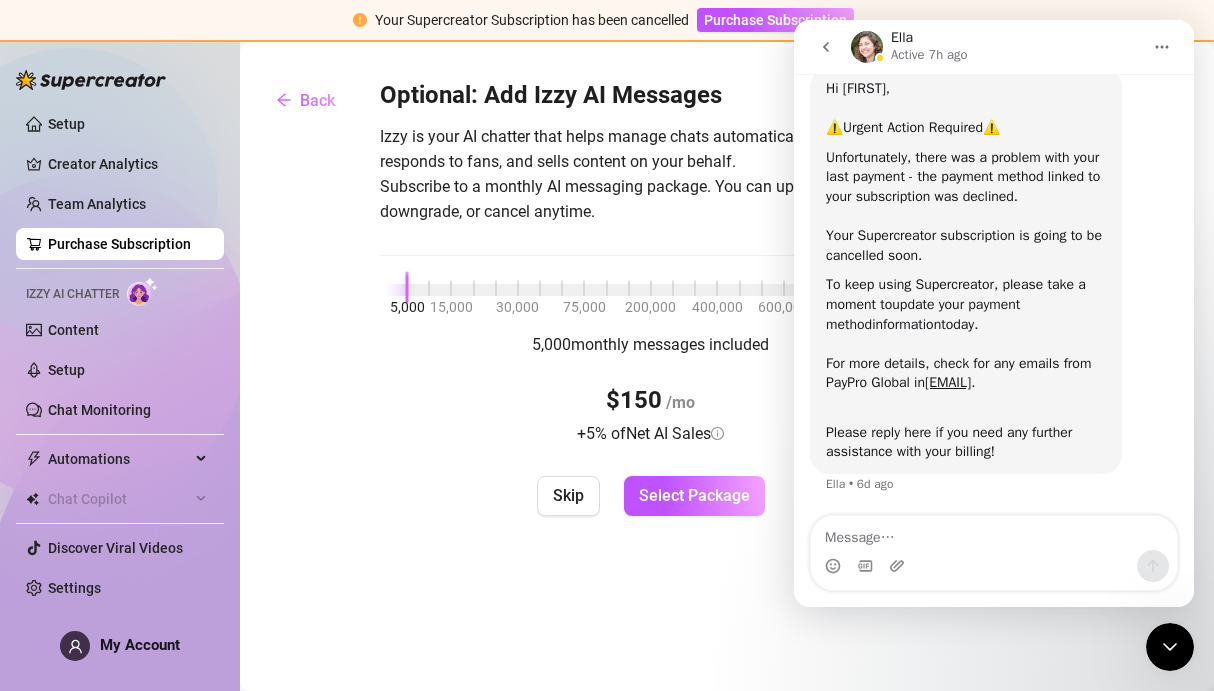 click on "update your payment method" at bounding box center [923, 314] 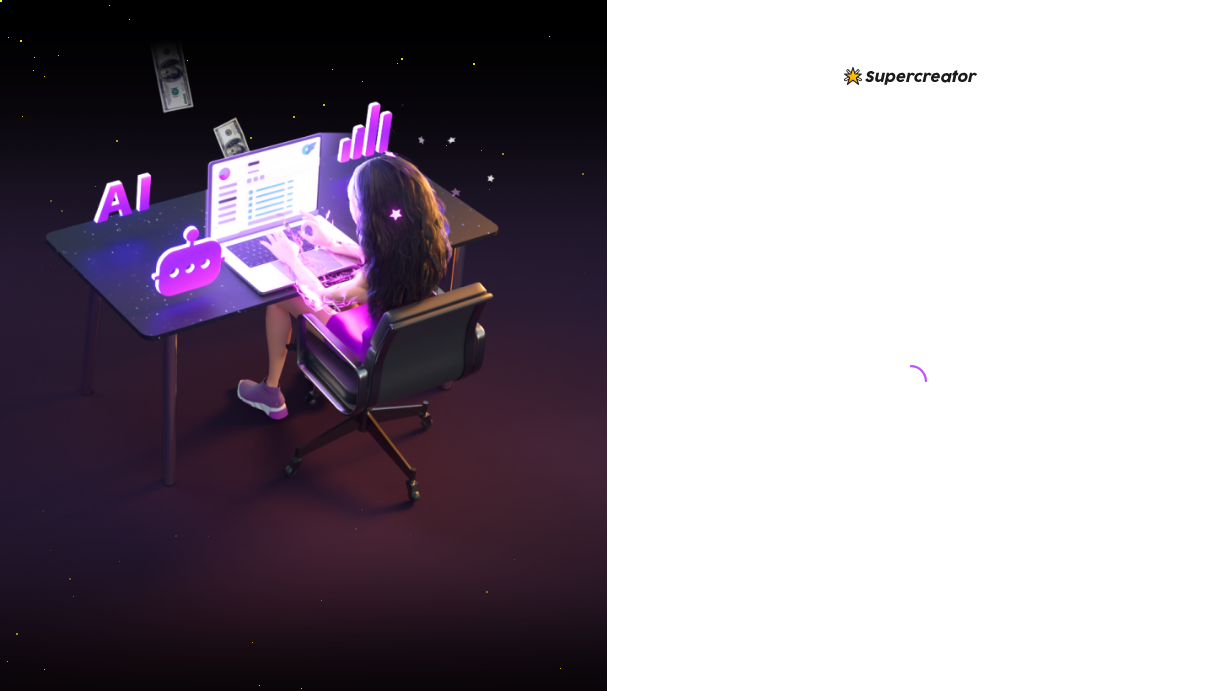 scroll, scrollTop: 0, scrollLeft: 0, axis: both 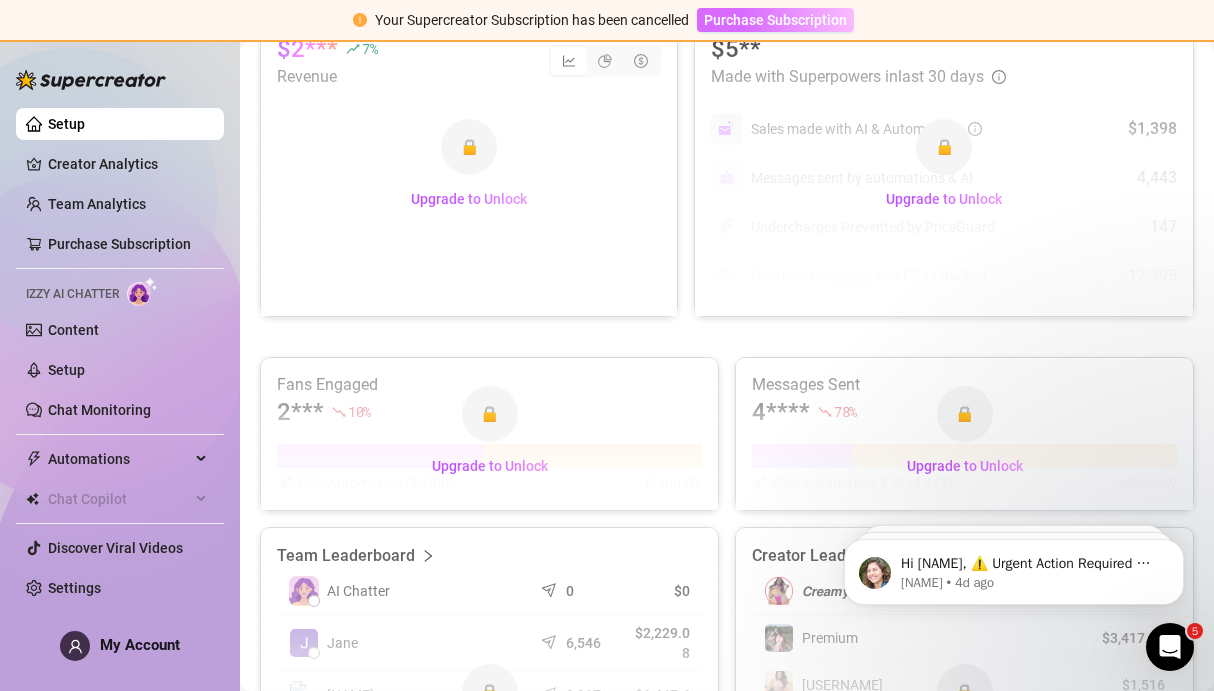 click on "Purchase Subscription" at bounding box center (775, 20) 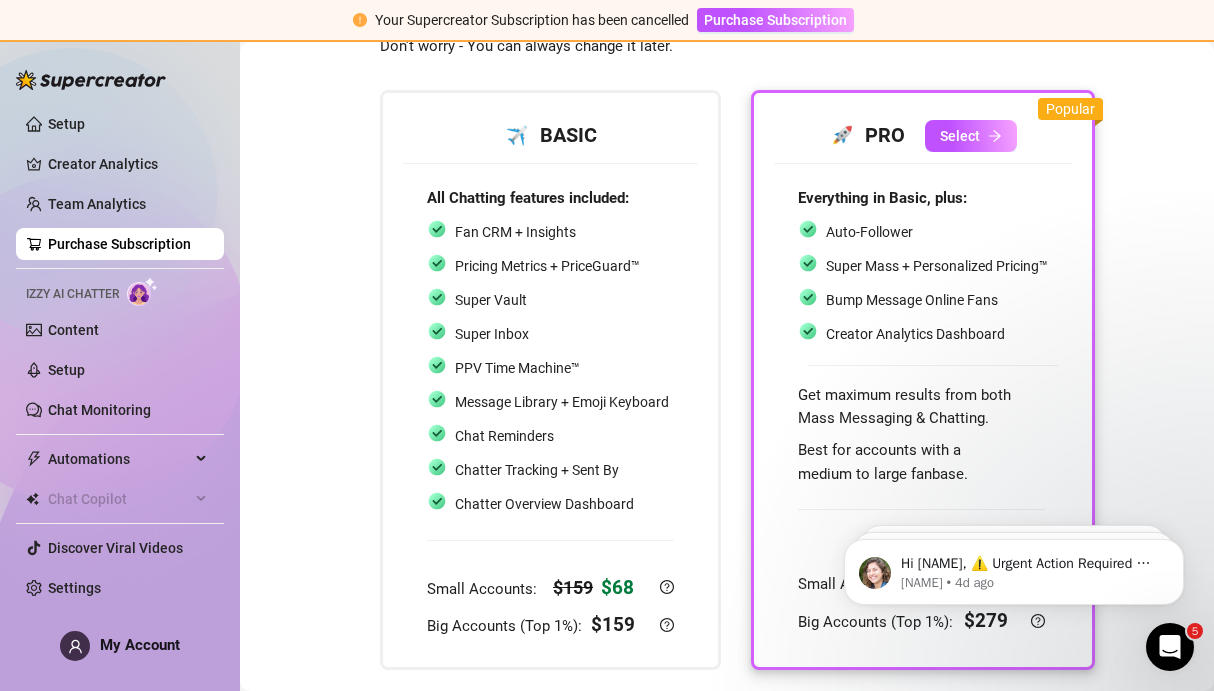 scroll, scrollTop: 88, scrollLeft: 0, axis: vertical 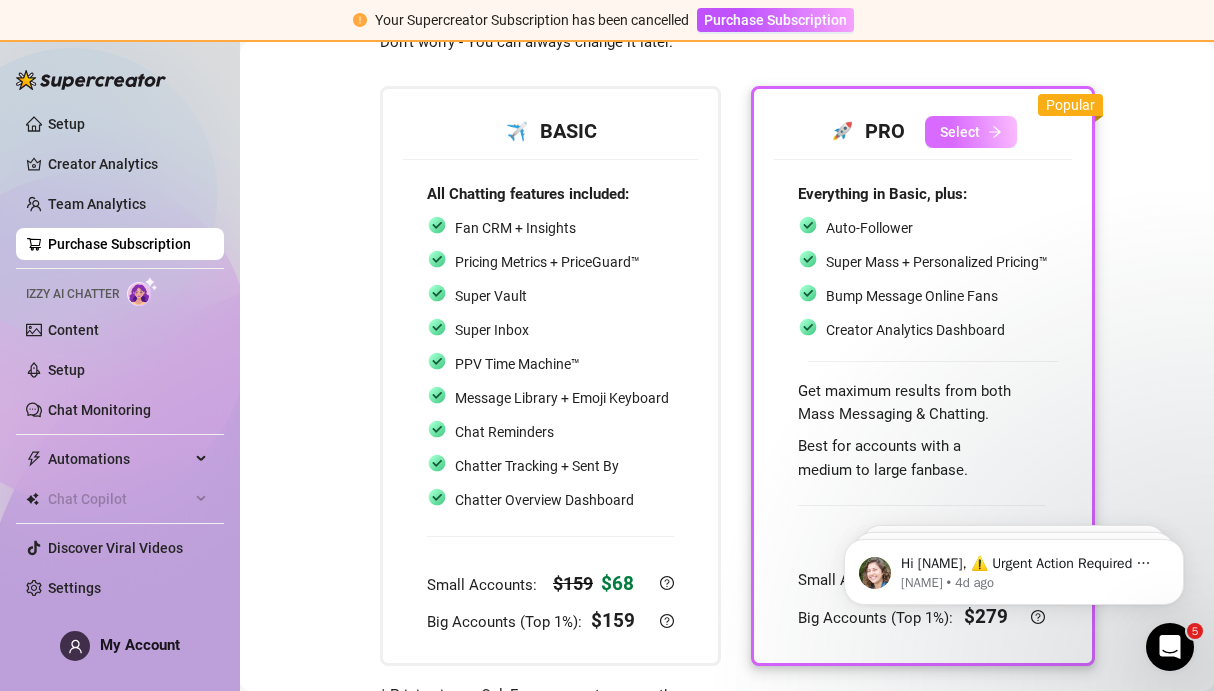 click on "Select" at bounding box center [971, 132] 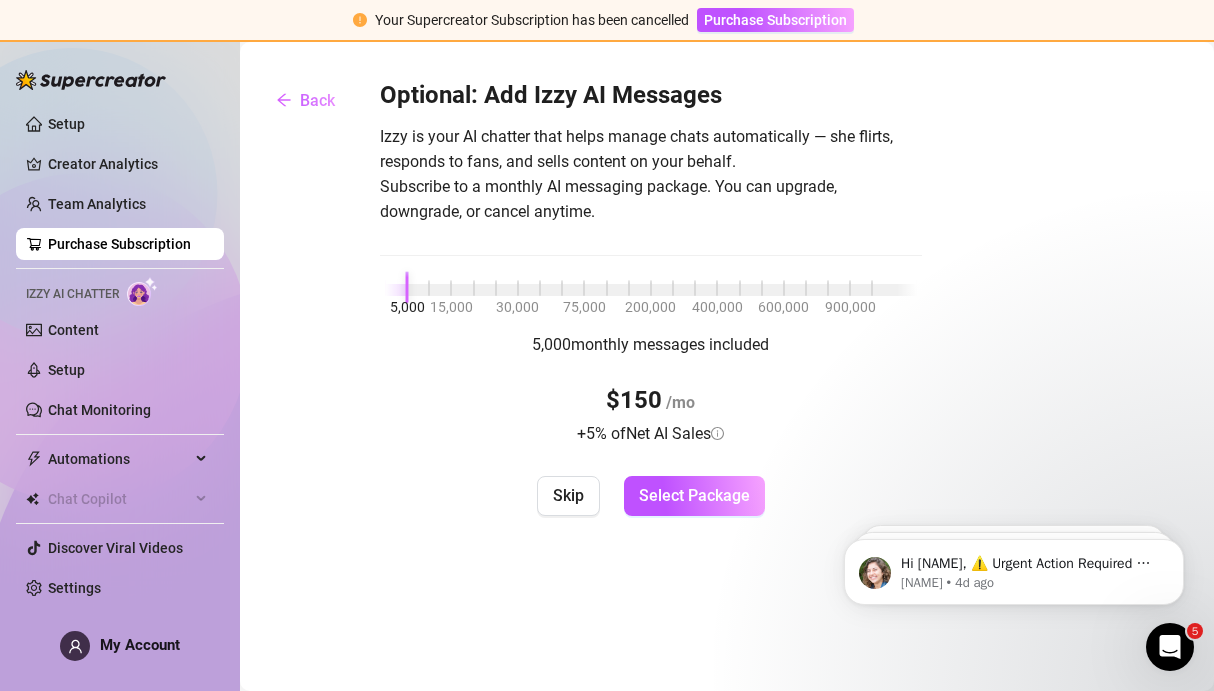 scroll, scrollTop: 0, scrollLeft: 0, axis: both 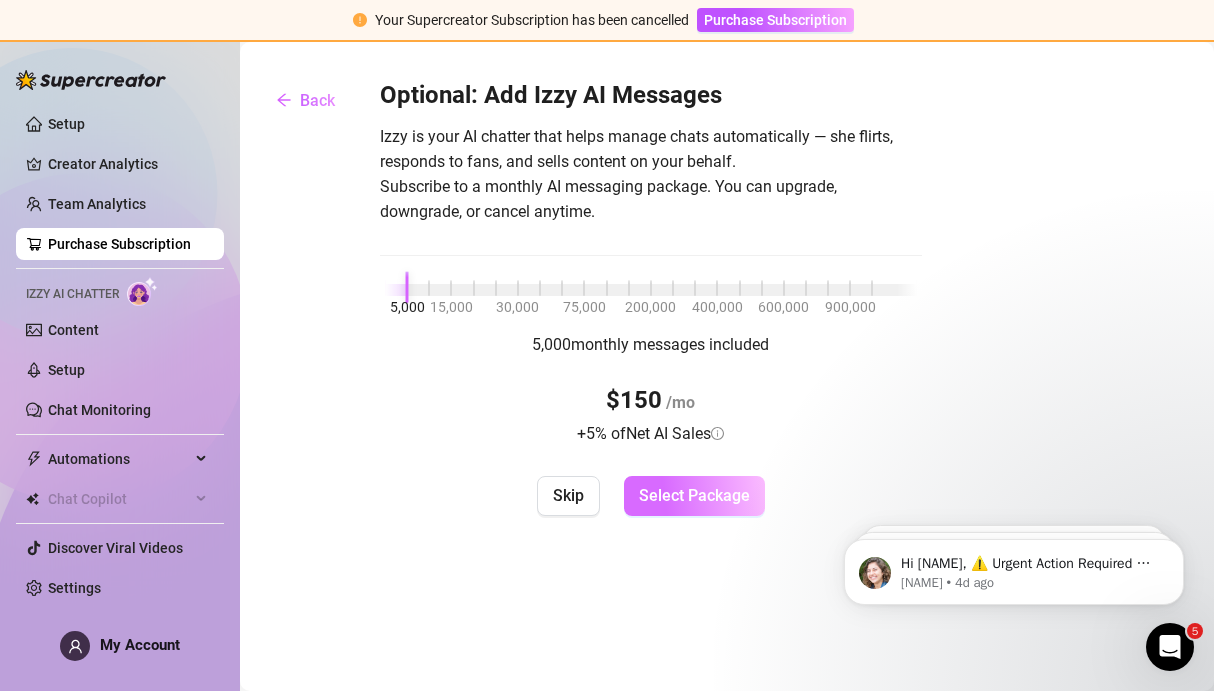 click on "Select Package" at bounding box center [694, 495] 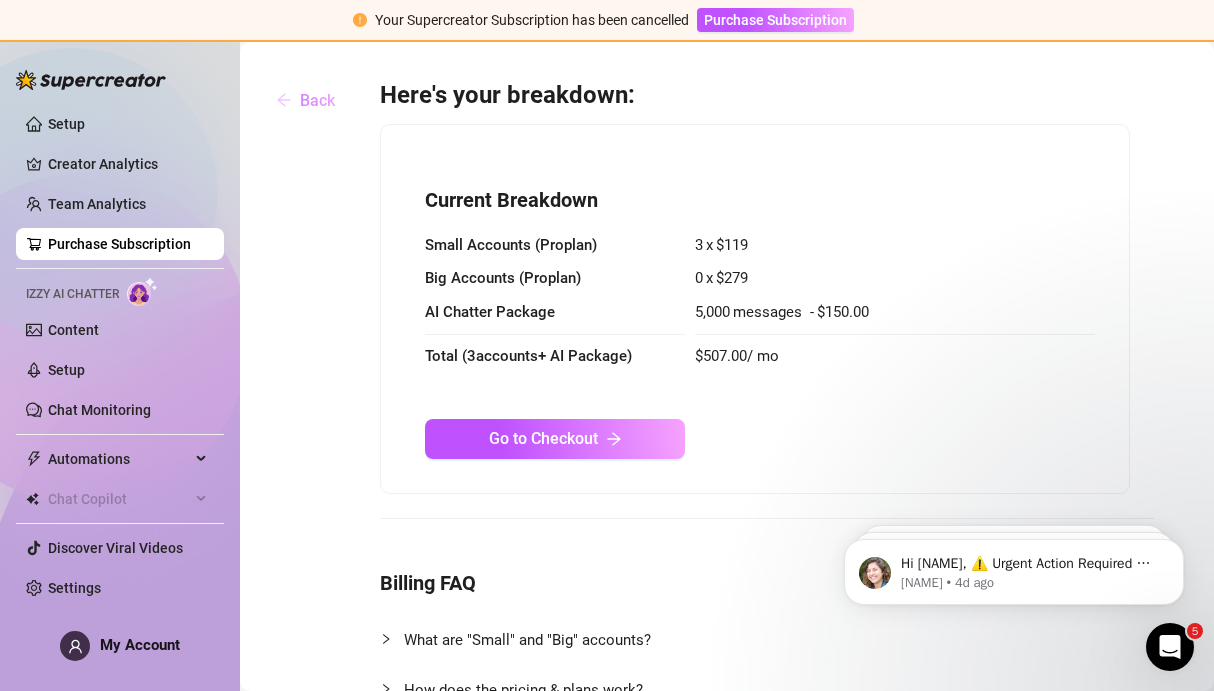 click on "Back" at bounding box center (317, 100) 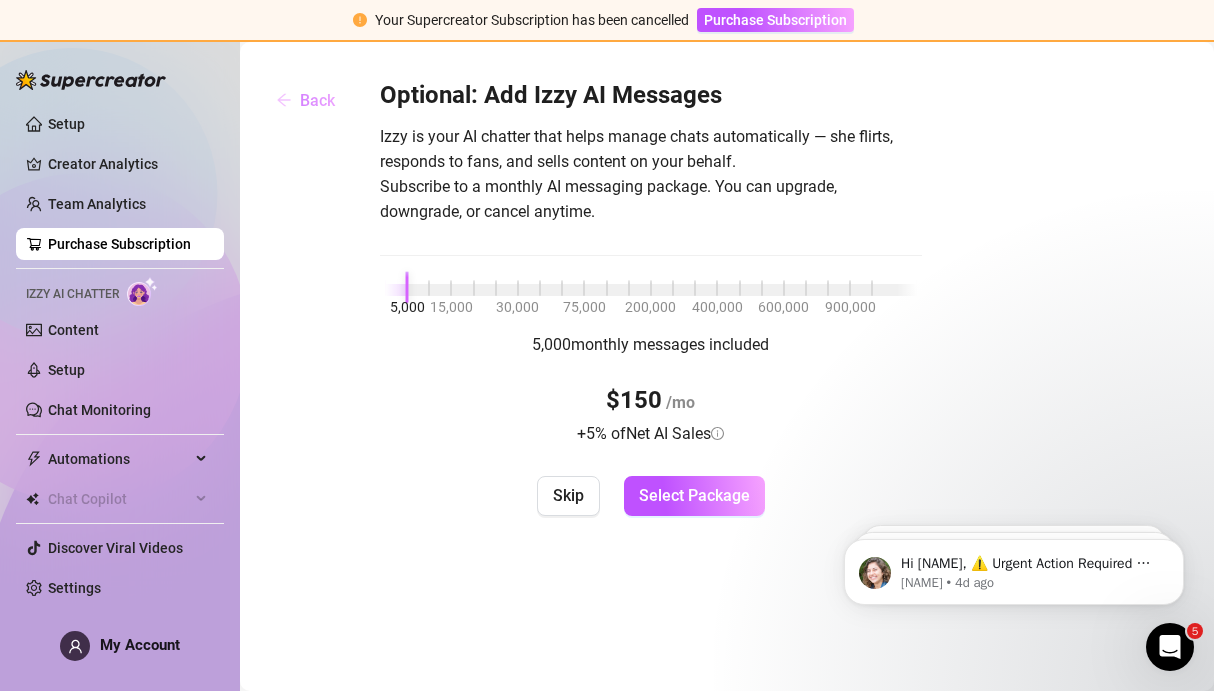 click on "Back" at bounding box center (317, 100) 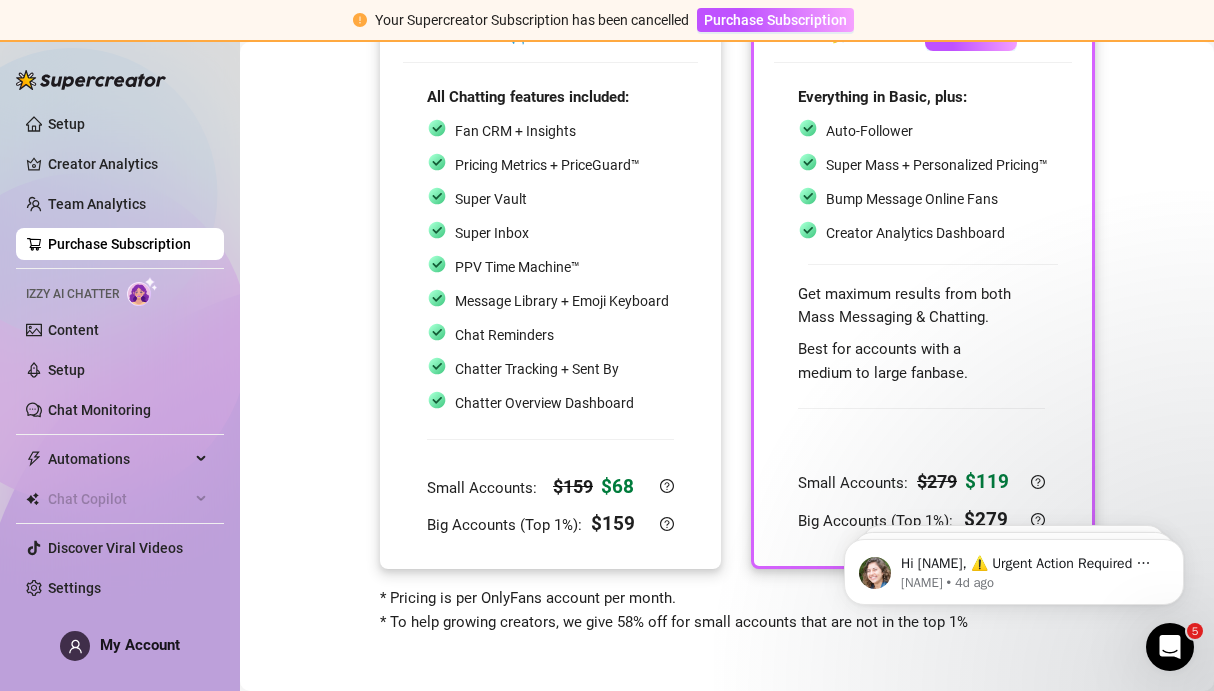 scroll, scrollTop: 188, scrollLeft: 0, axis: vertical 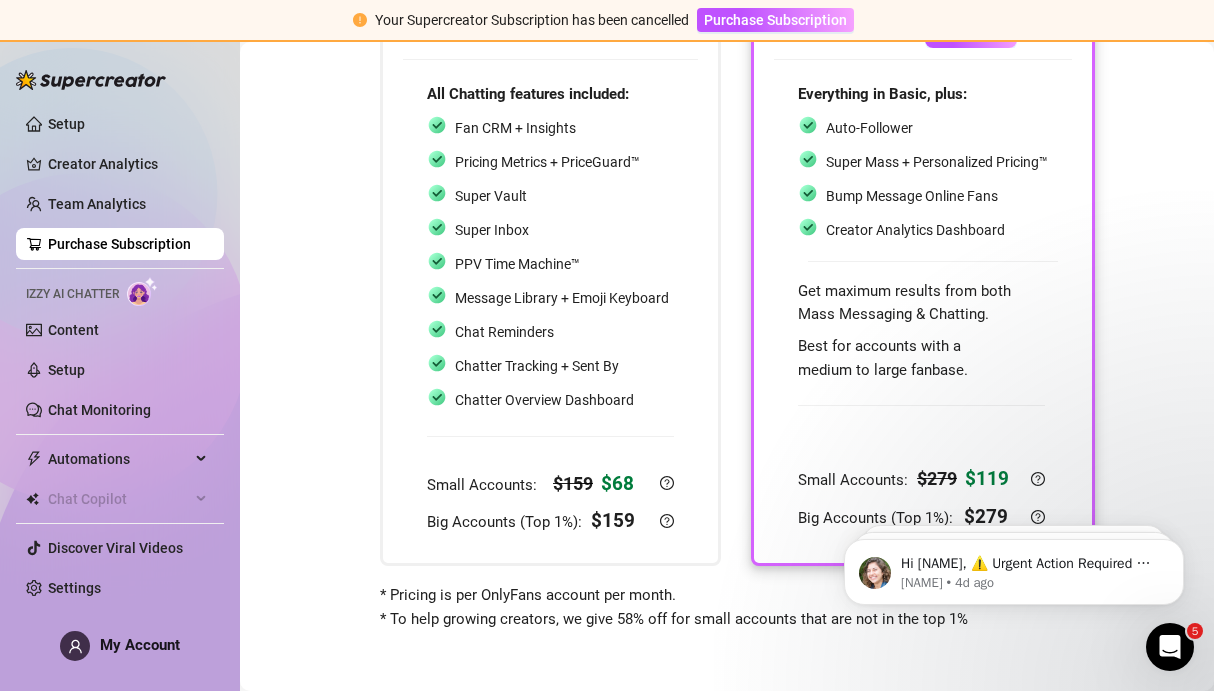 click at bounding box center [921, 423] 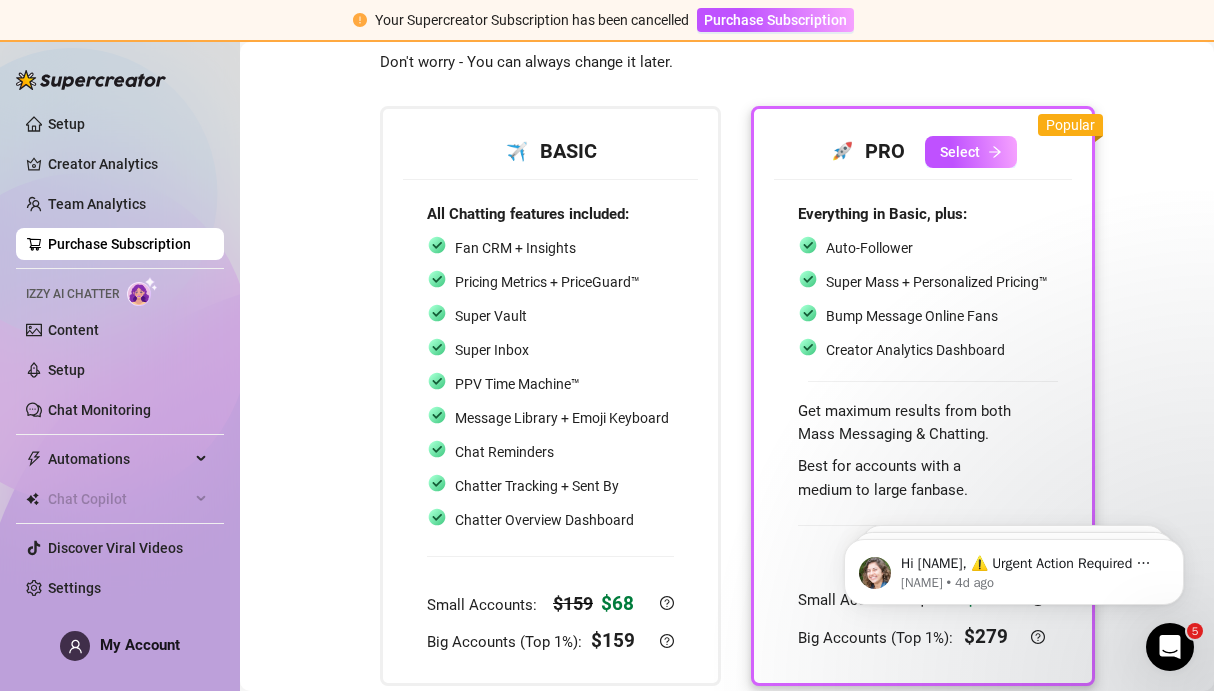 scroll, scrollTop: 28, scrollLeft: 0, axis: vertical 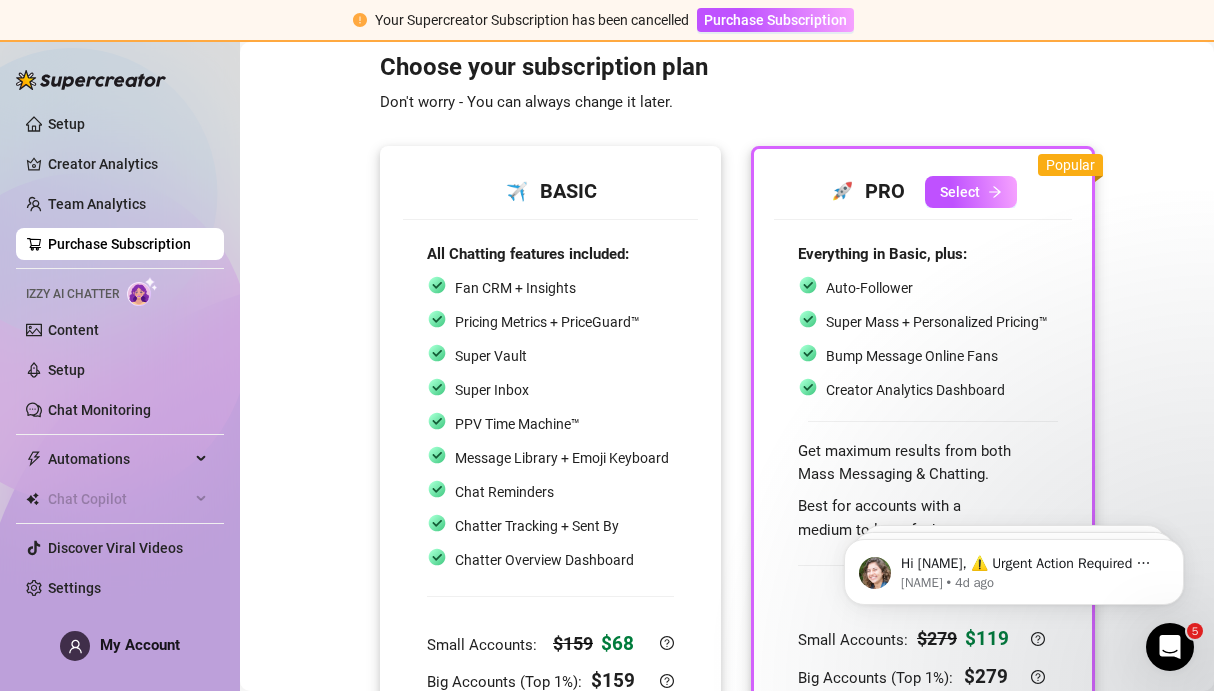 click on "✈️  BASIC" at bounding box center (551, 191) 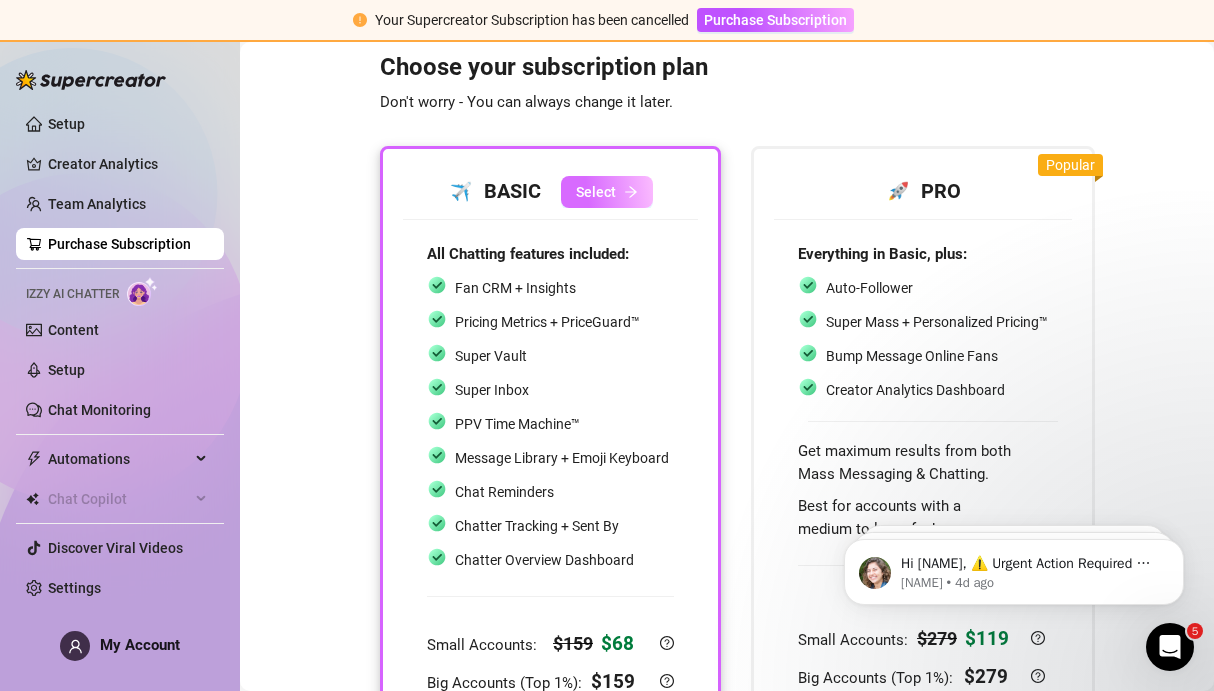 click on "Select" at bounding box center [596, 192] 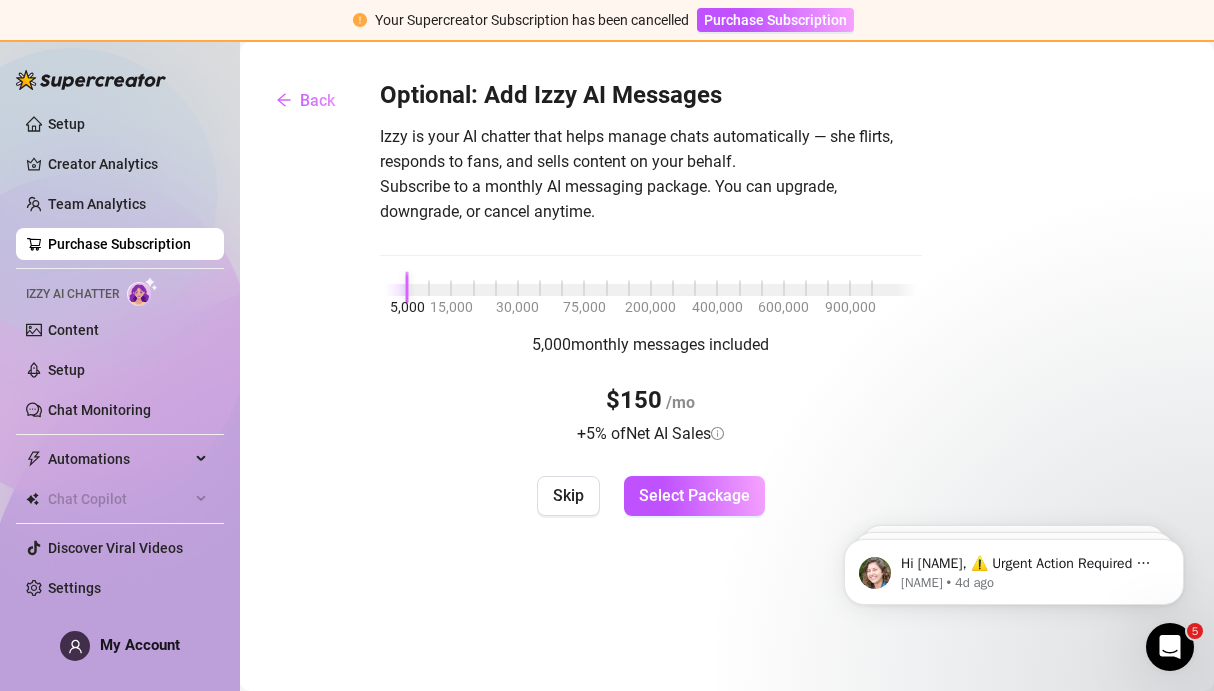 scroll, scrollTop: 0, scrollLeft: 0, axis: both 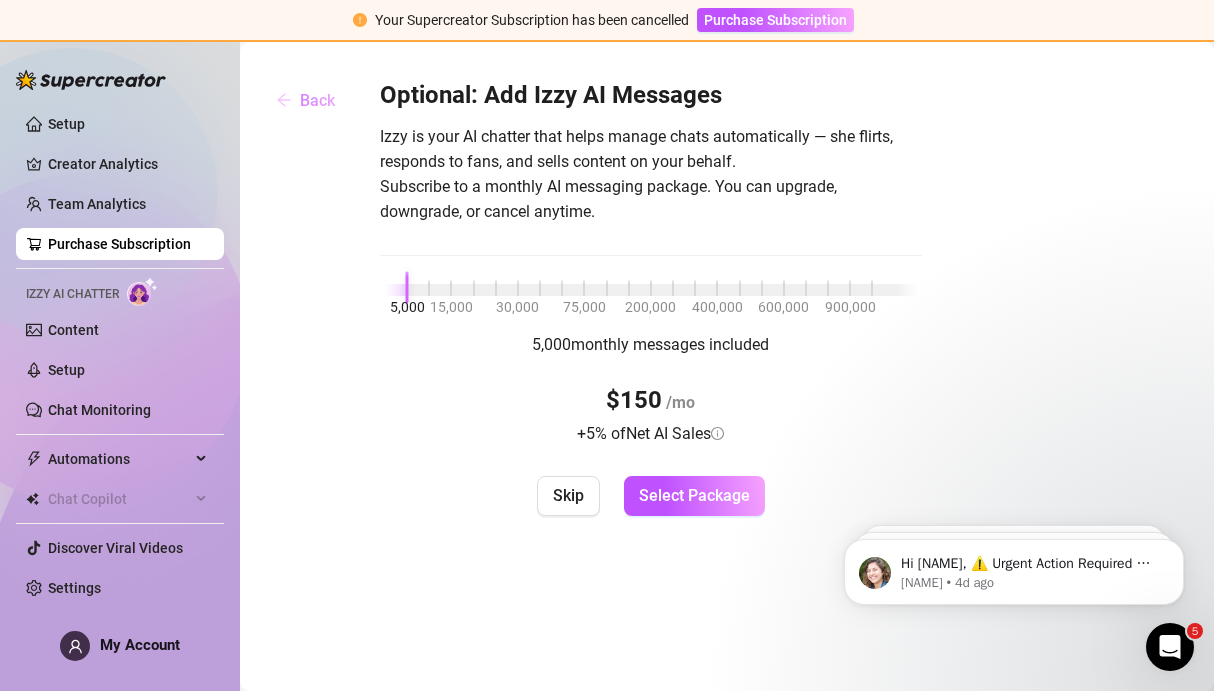 click on "Back" at bounding box center [317, 100] 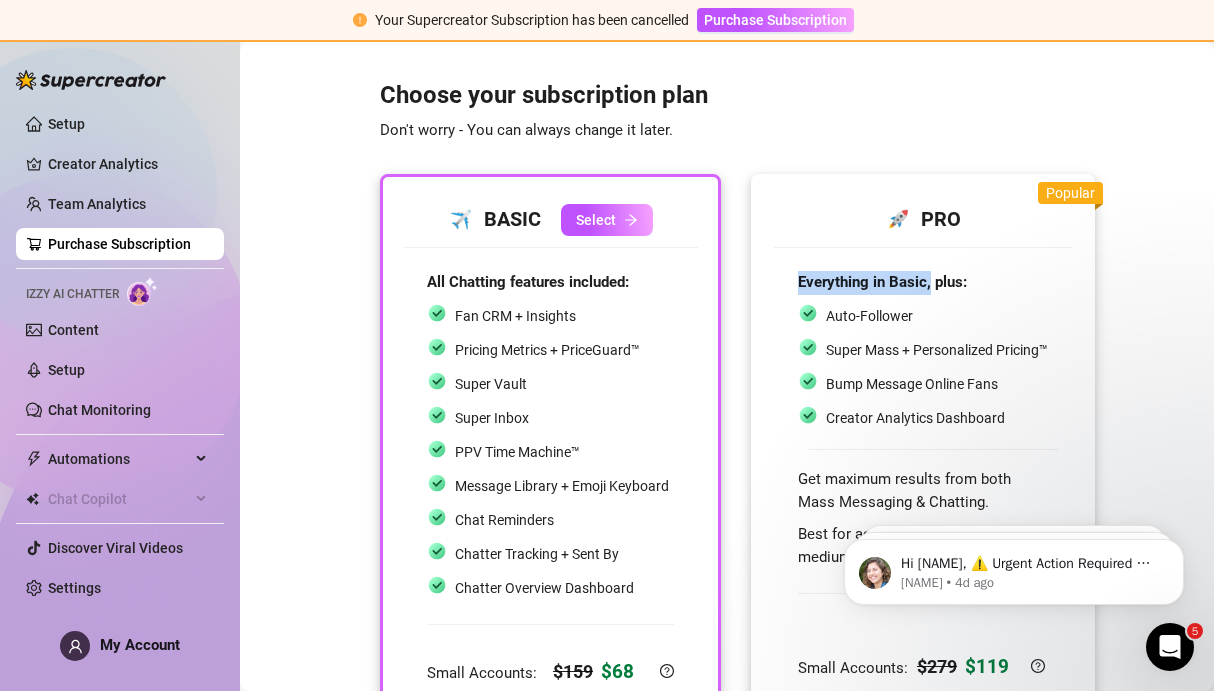click on "Everything in Basic, plus:" at bounding box center [923, 283] 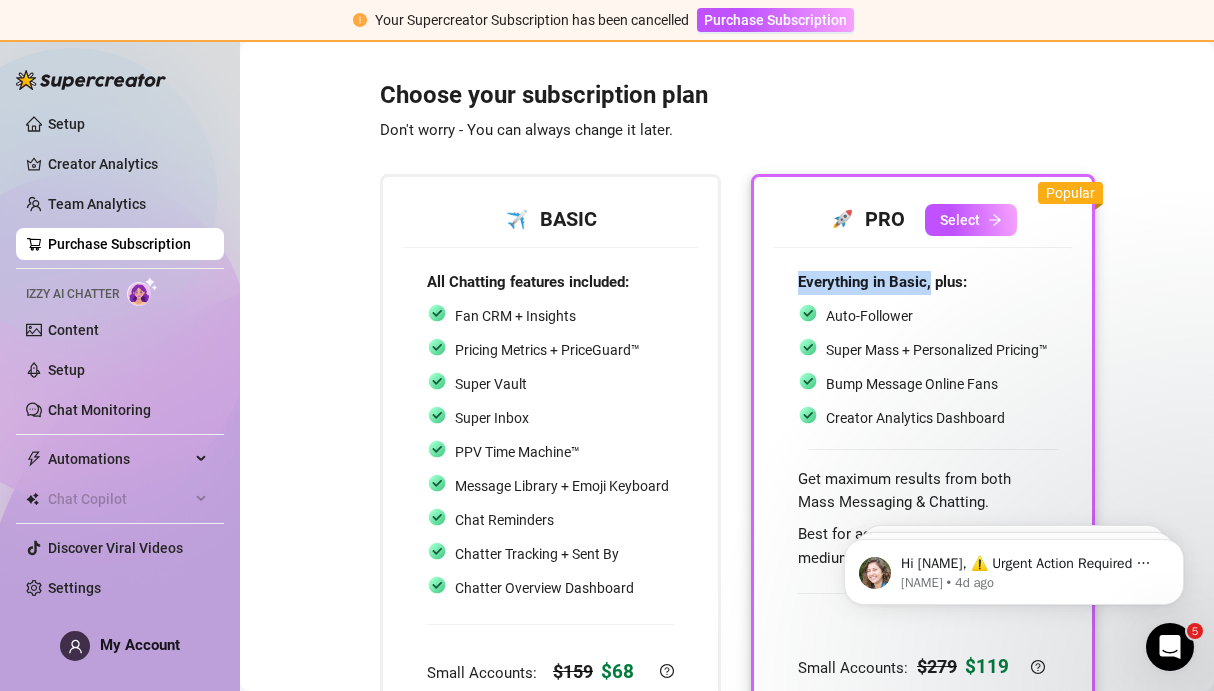 scroll, scrollTop: 61, scrollLeft: 0, axis: vertical 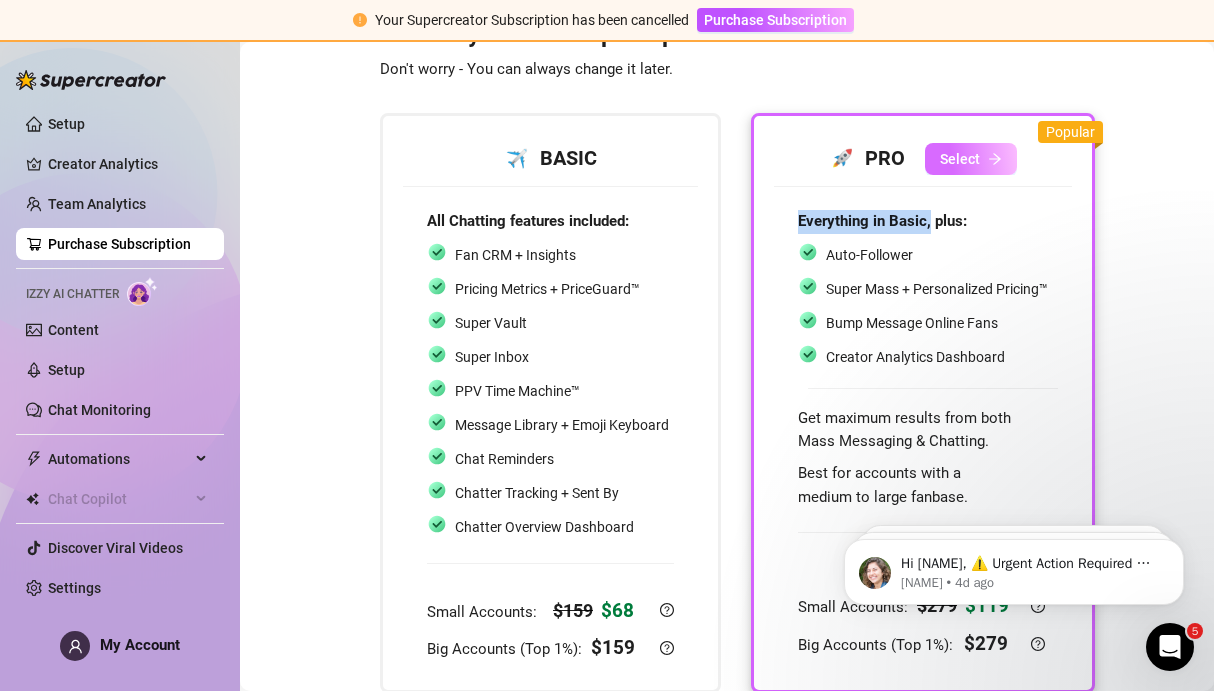 click on "Select" at bounding box center (960, 159) 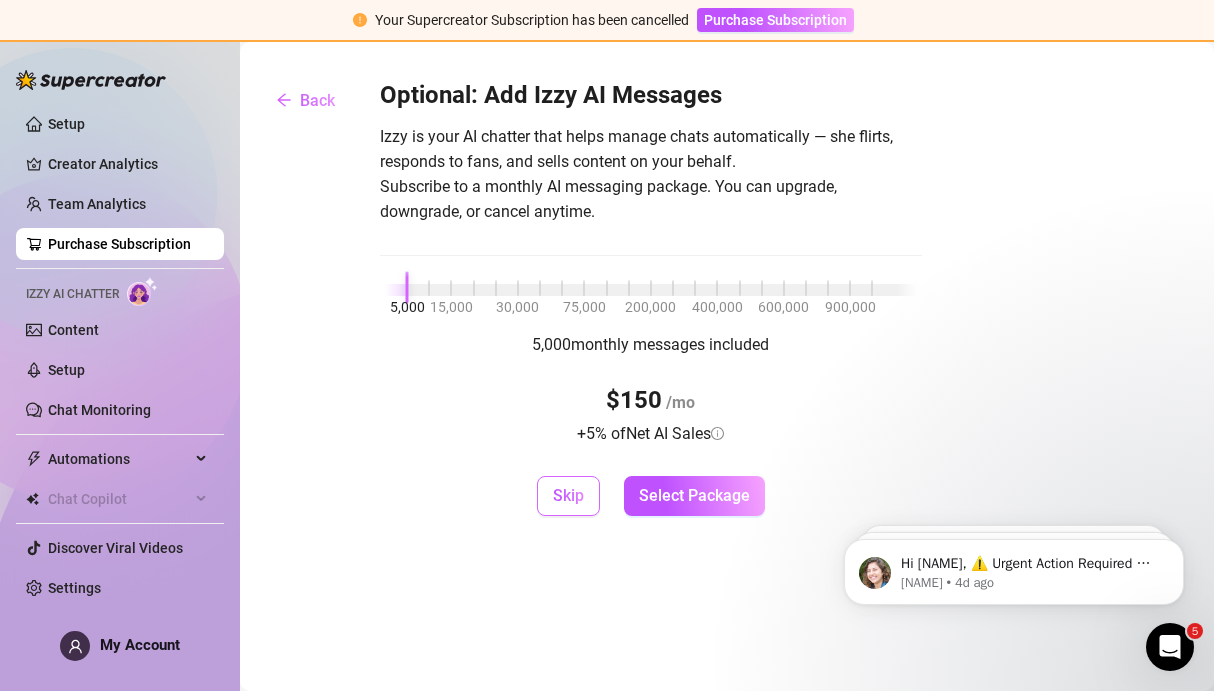 click on "Skip" at bounding box center [568, 496] 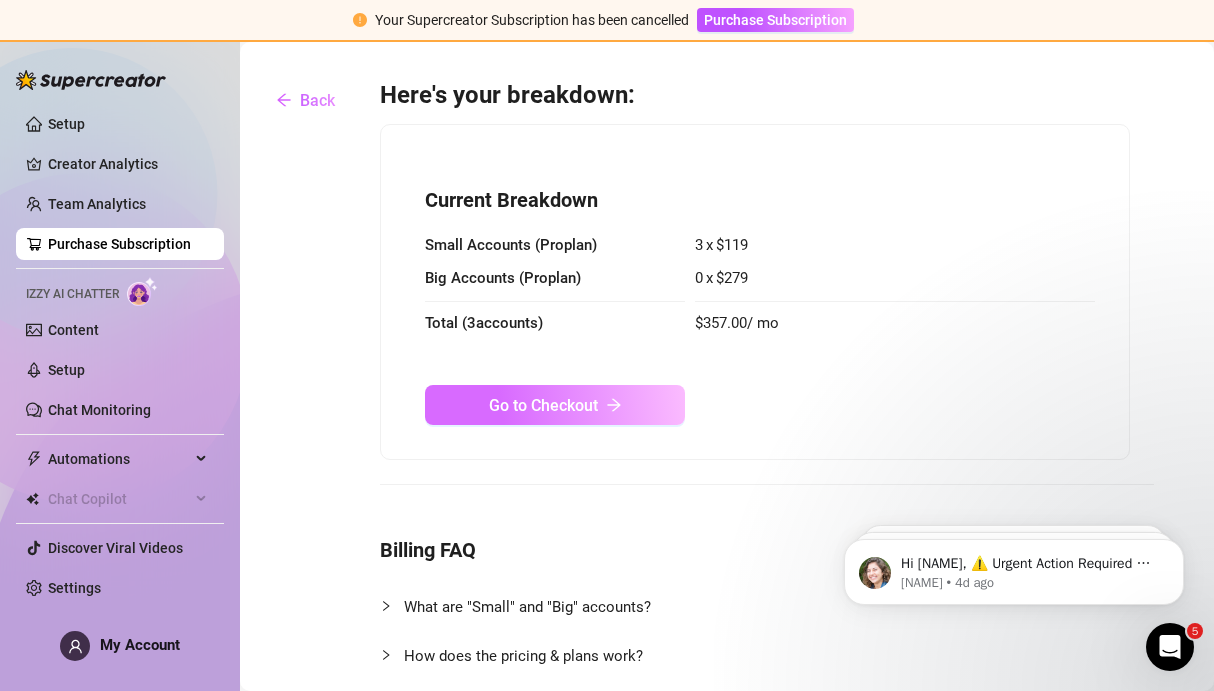 click 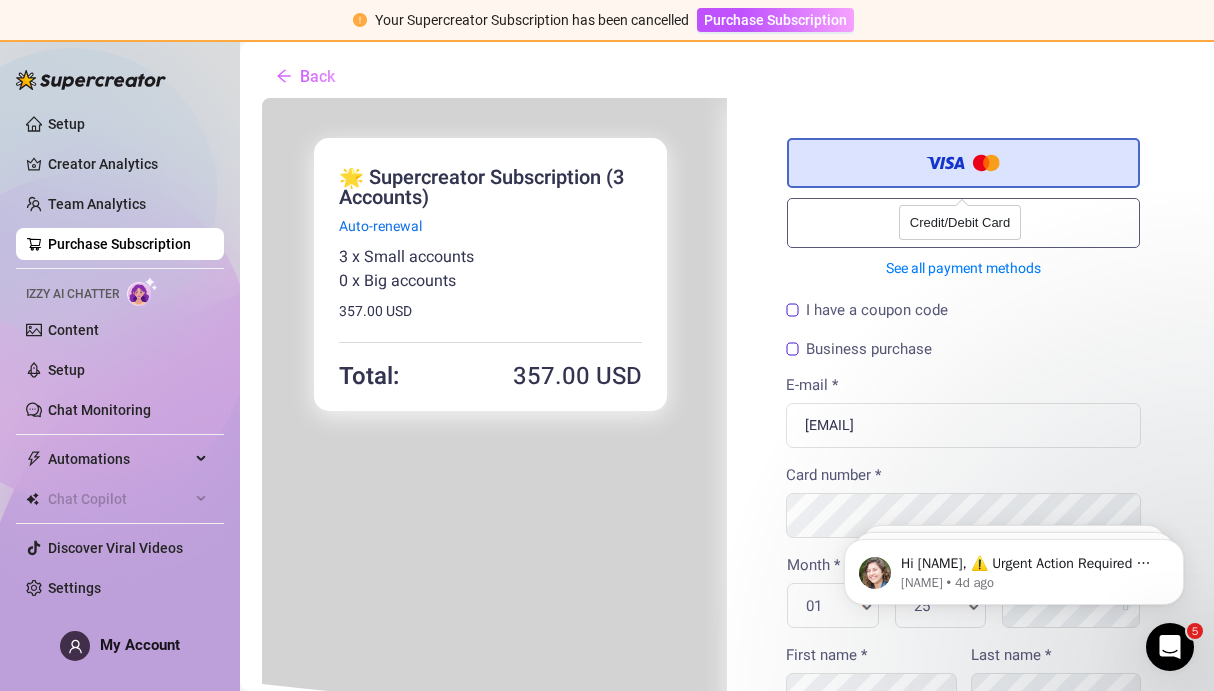 click on "Credit/Debit Card" at bounding box center [962, 167] 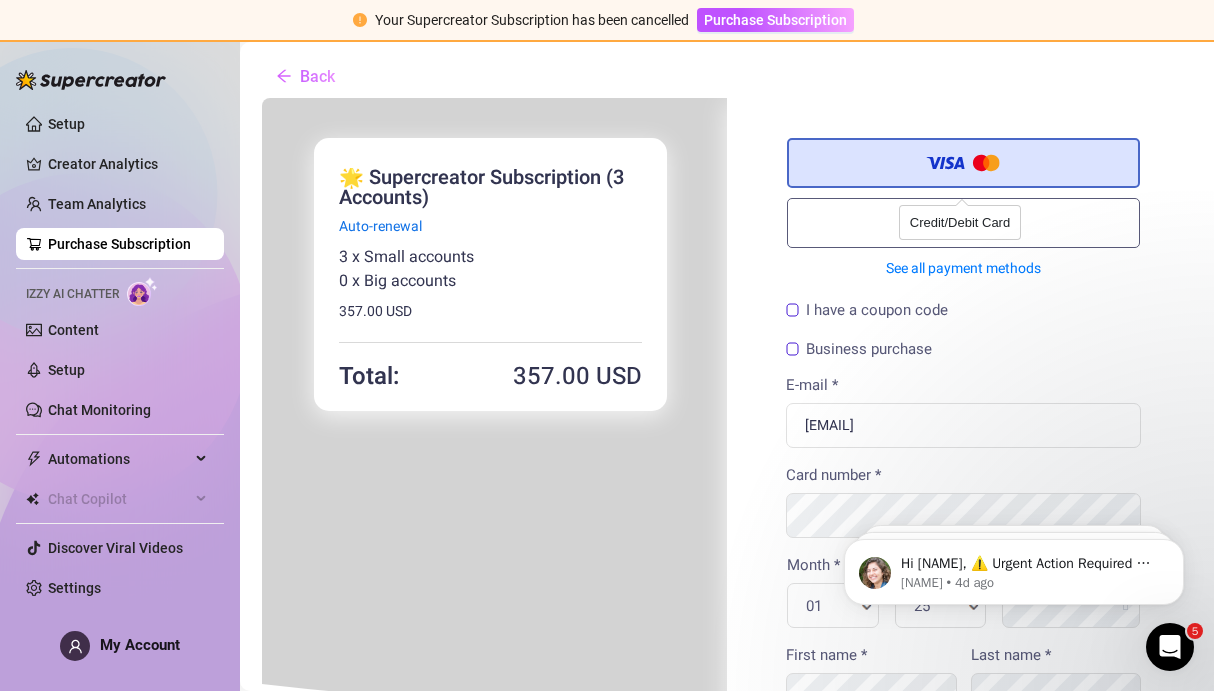 click at bounding box center (962, 164) 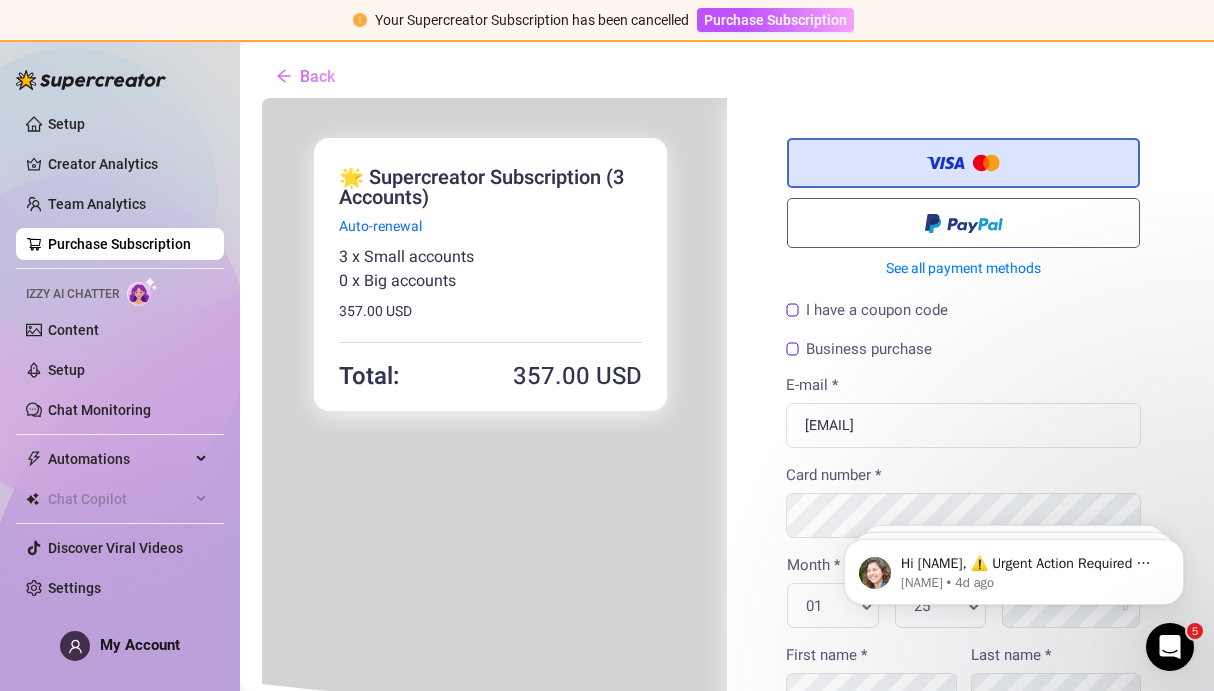 click on "Business purchase" at bounding box center (857, 347) 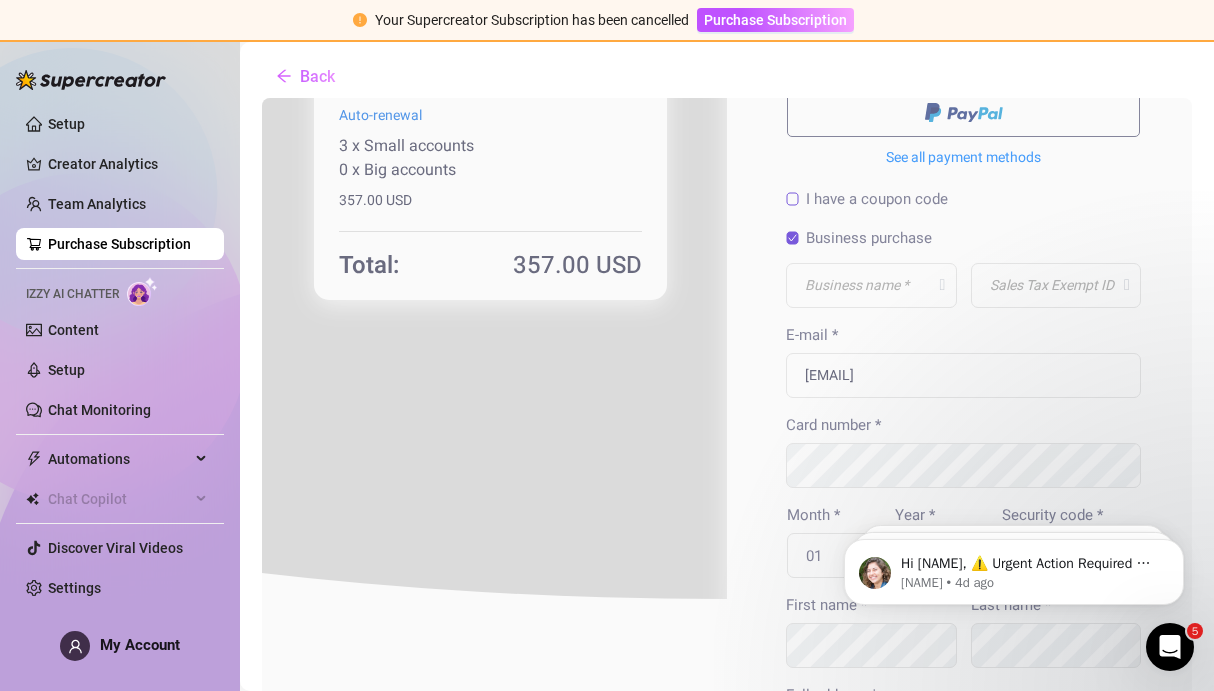 scroll, scrollTop: 122, scrollLeft: 0, axis: vertical 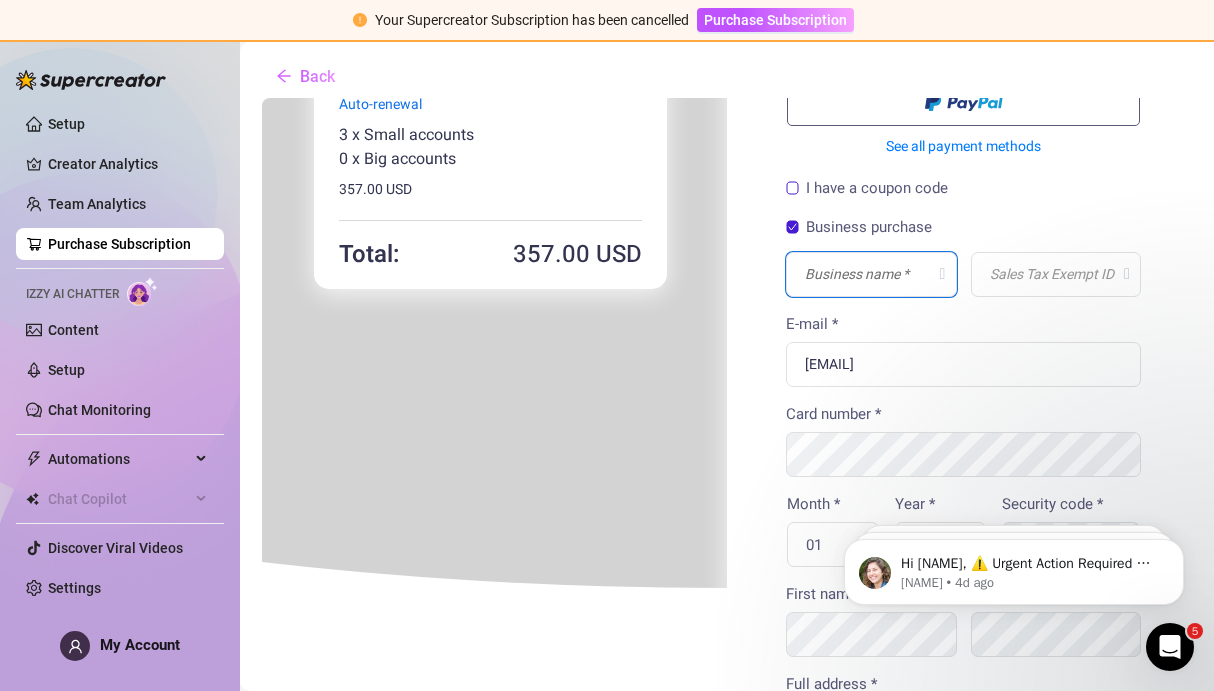 click at bounding box center (869, 272) 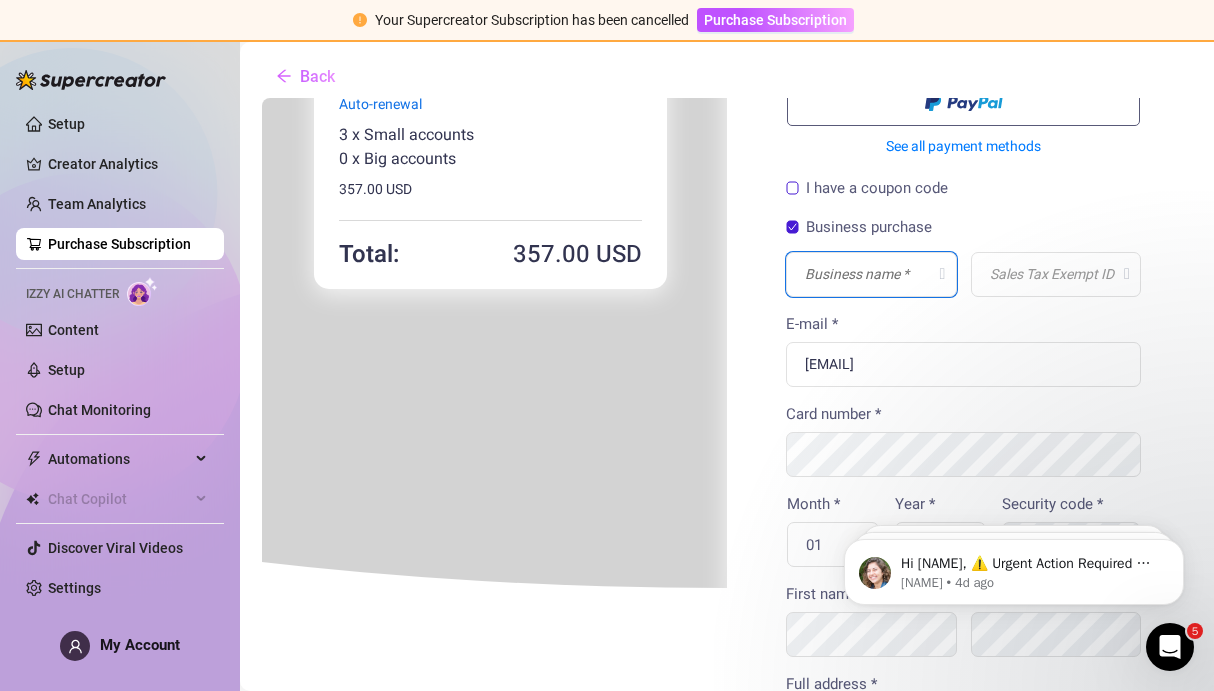 type on "digital media marketing" 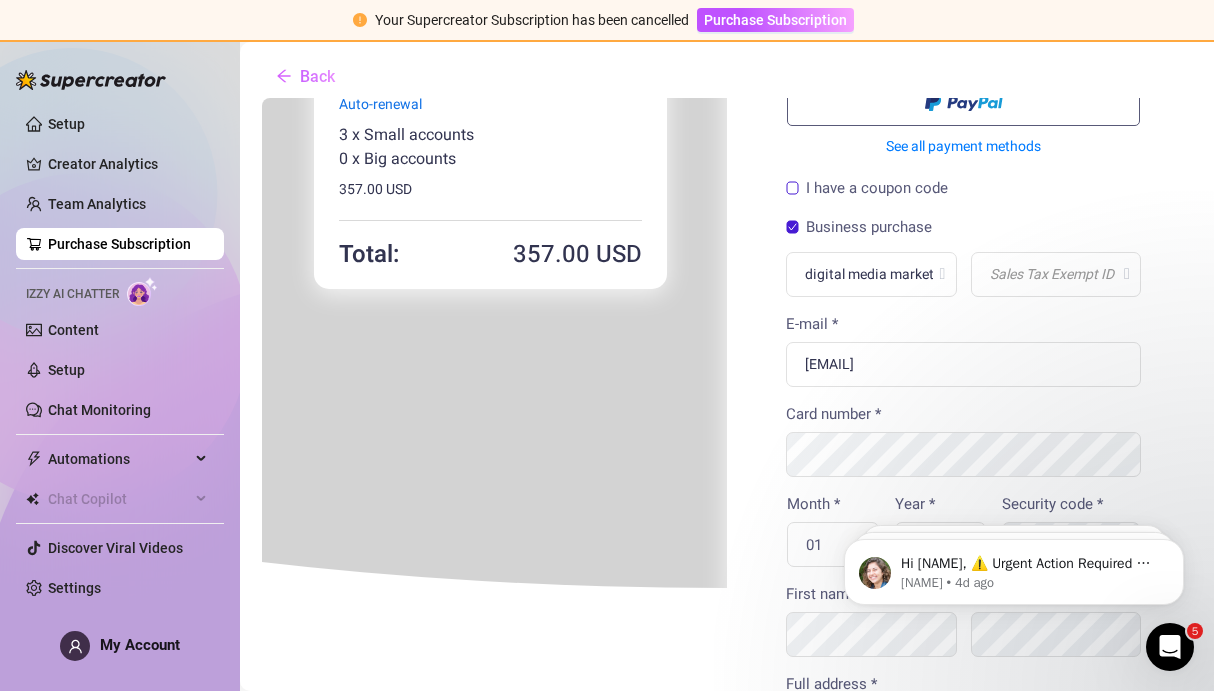 type on "[NUMBER] [STREET] Rdg" 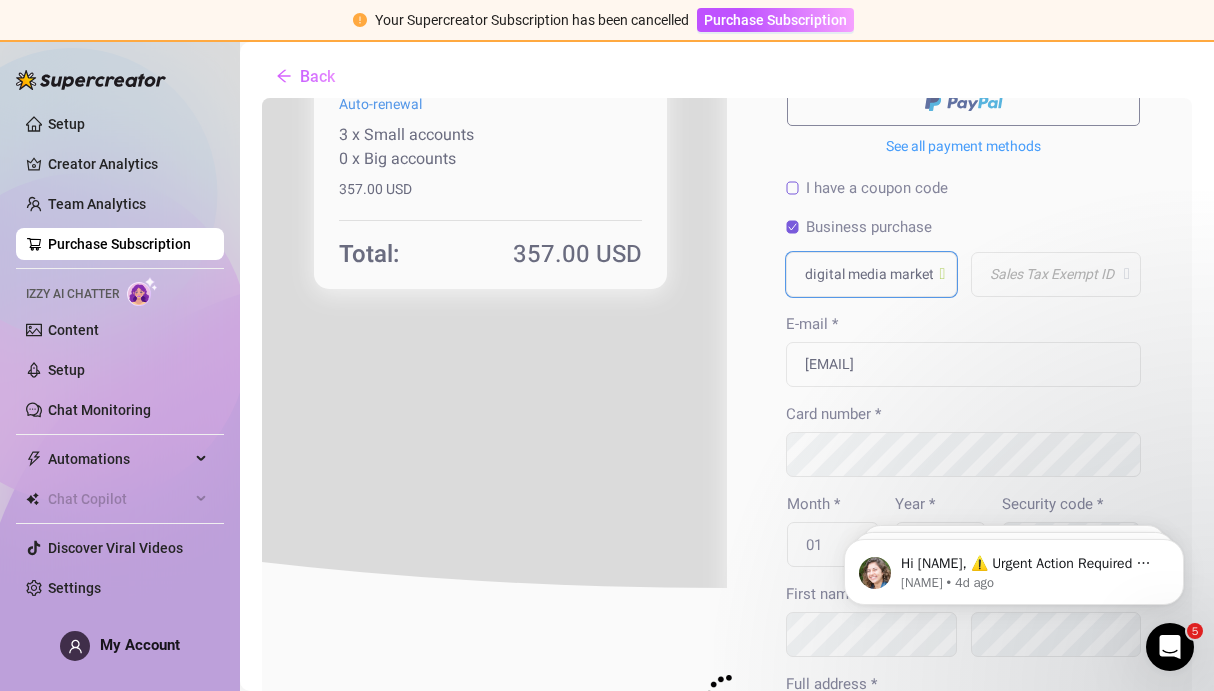 click at bounding box center [725, 694] 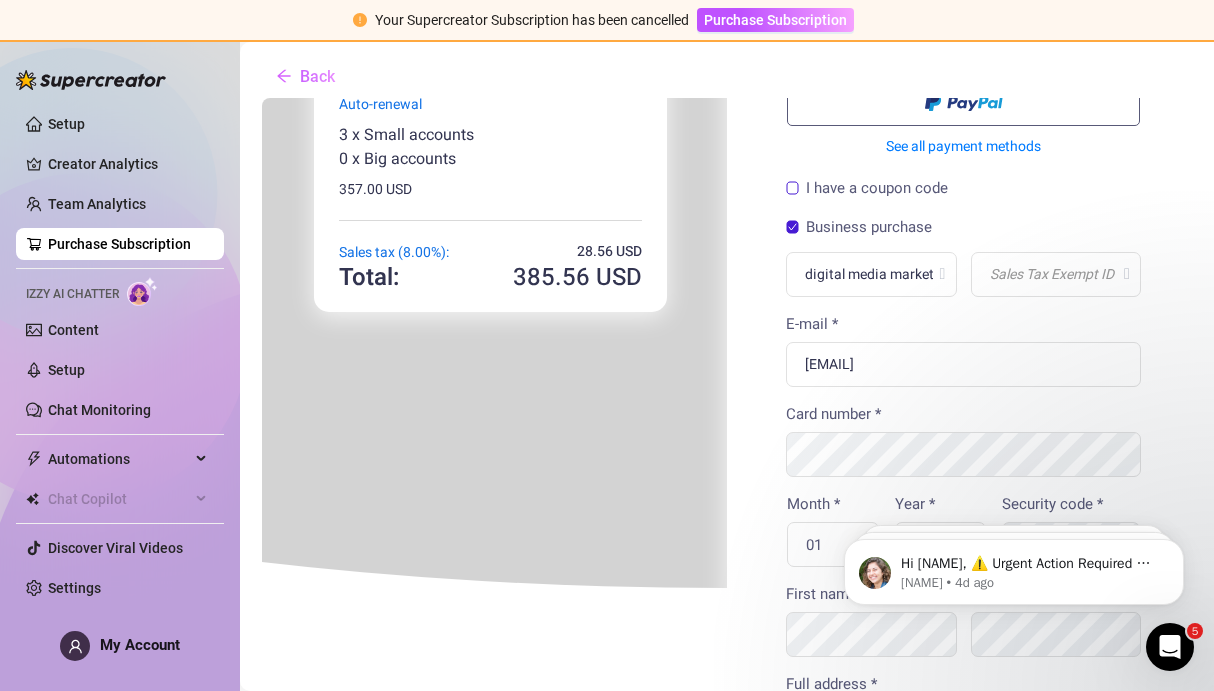 click on "Hi [NAME],   ⚠️ Urgent Action Required ⚠️   Unfortunately, there was a problem with your last payment - the payment method linked to your subscription was declined.  Your Supercreator subscription is going to be cancelled soon.  To keep using Supercreator, please take a moment to update your payment method information today.    For more details, check for any emails from PayPro Global in [EMAIL].  Please reply here if you need any further assistance with your billing! [NAME] • 4d ago T Hi [NAME],   OnlyFans is experiencing a global messaging issue (both Private and Mass)  This issue is unrelated to Supercreator, and the OnlyFans team is aware of it and working on a fix -  thanks for your patience! [NAME] • 1w ago [NAME] • 1w ago" at bounding box center [1014, 567] 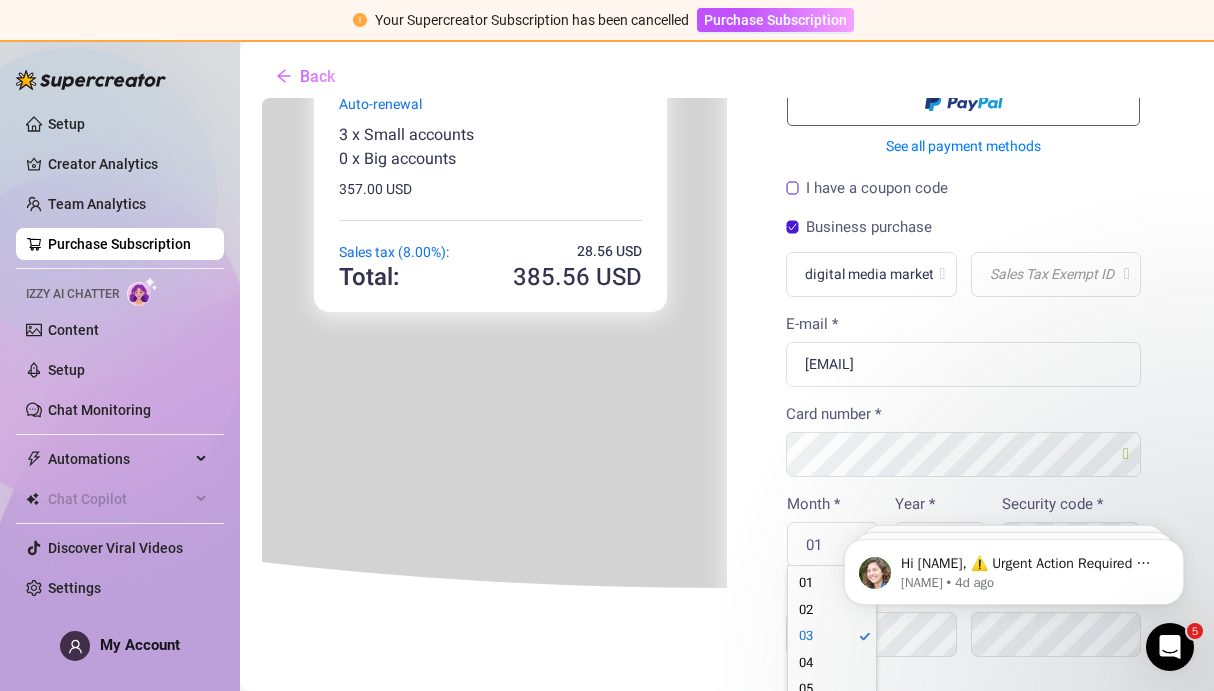 scroll, scrollTop: 0, scrollLeft: 6, axis: horizontal 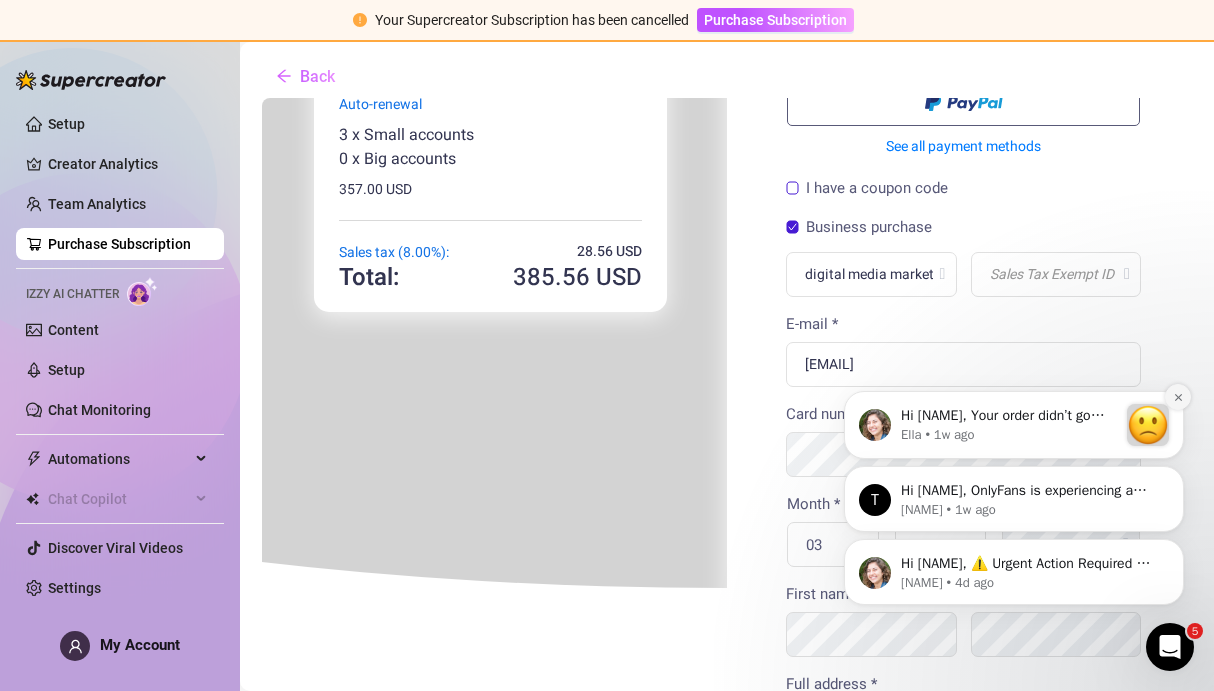 click 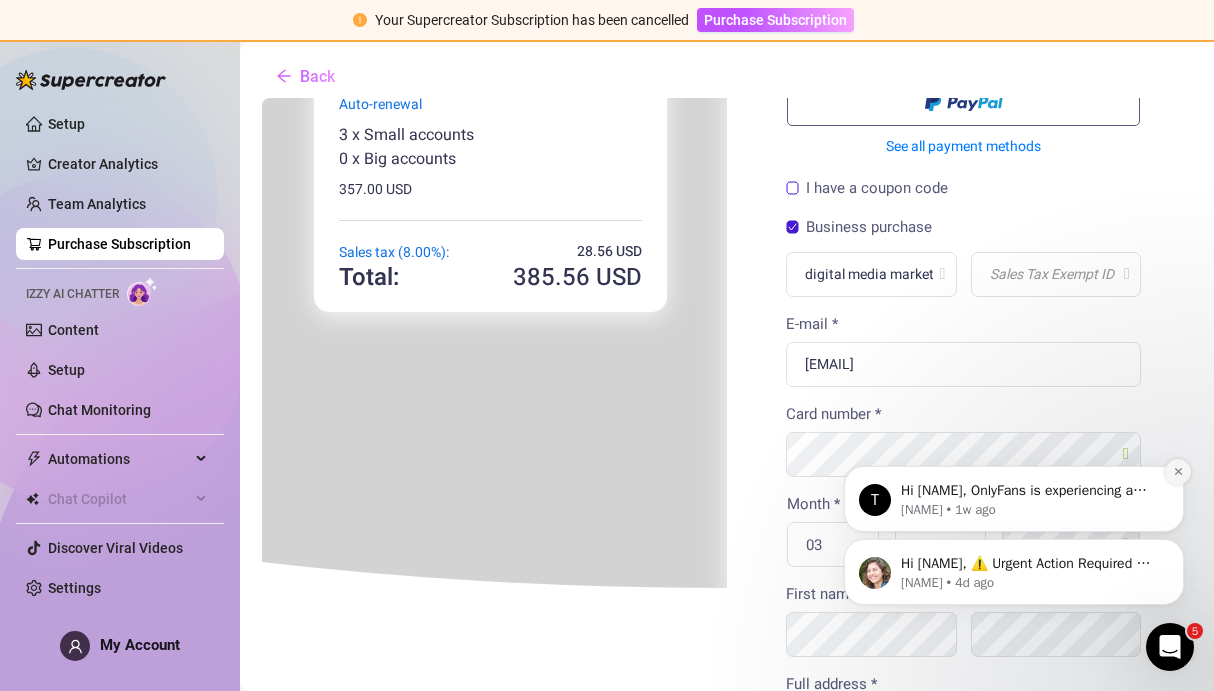 click 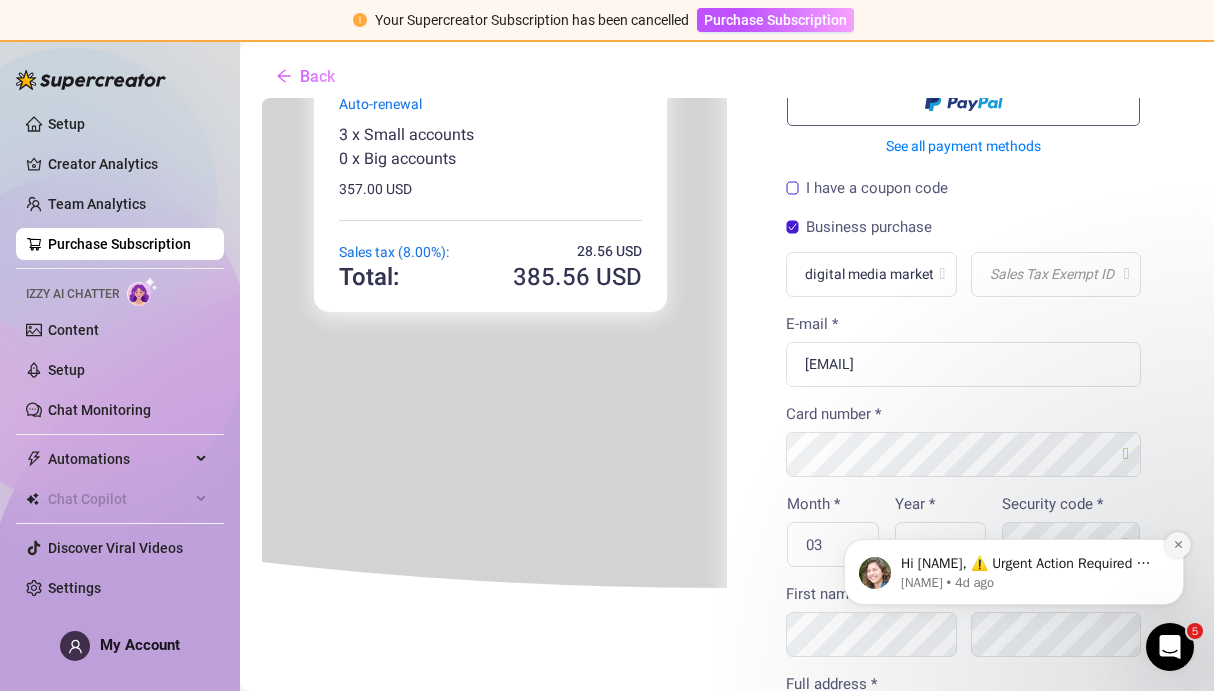 click at bounding box center (1178, 545) 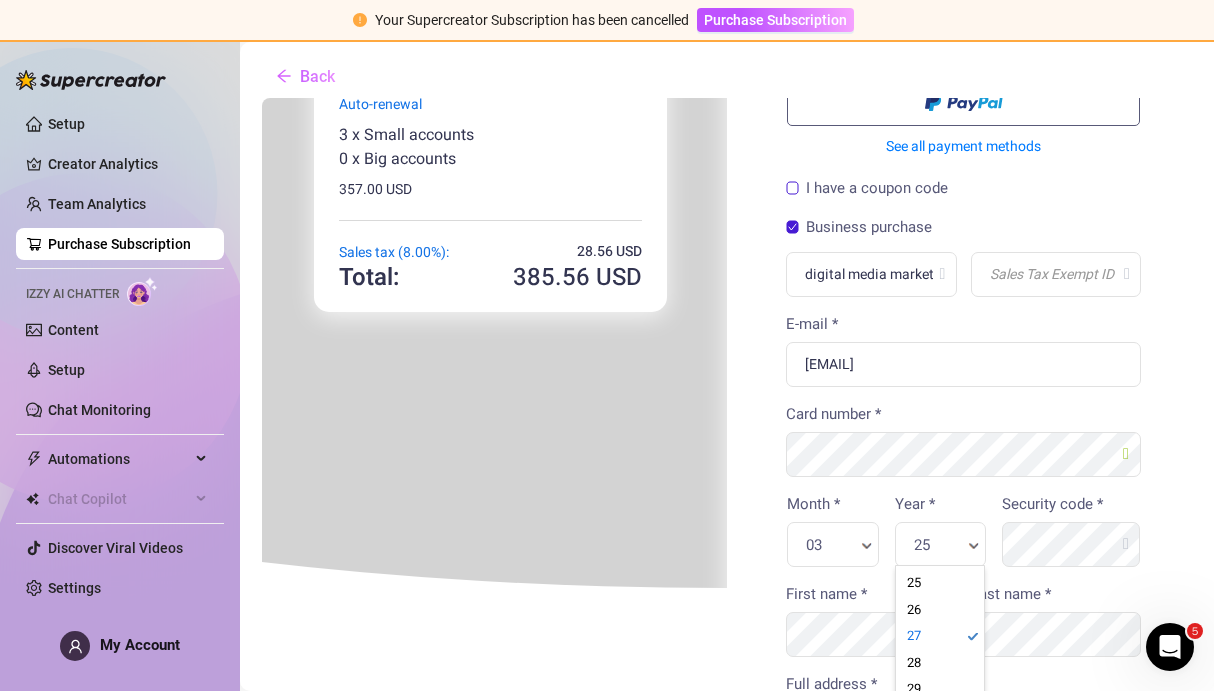 scroll, scrollTop: 0, scrollLeft: 6, axis: horizontal 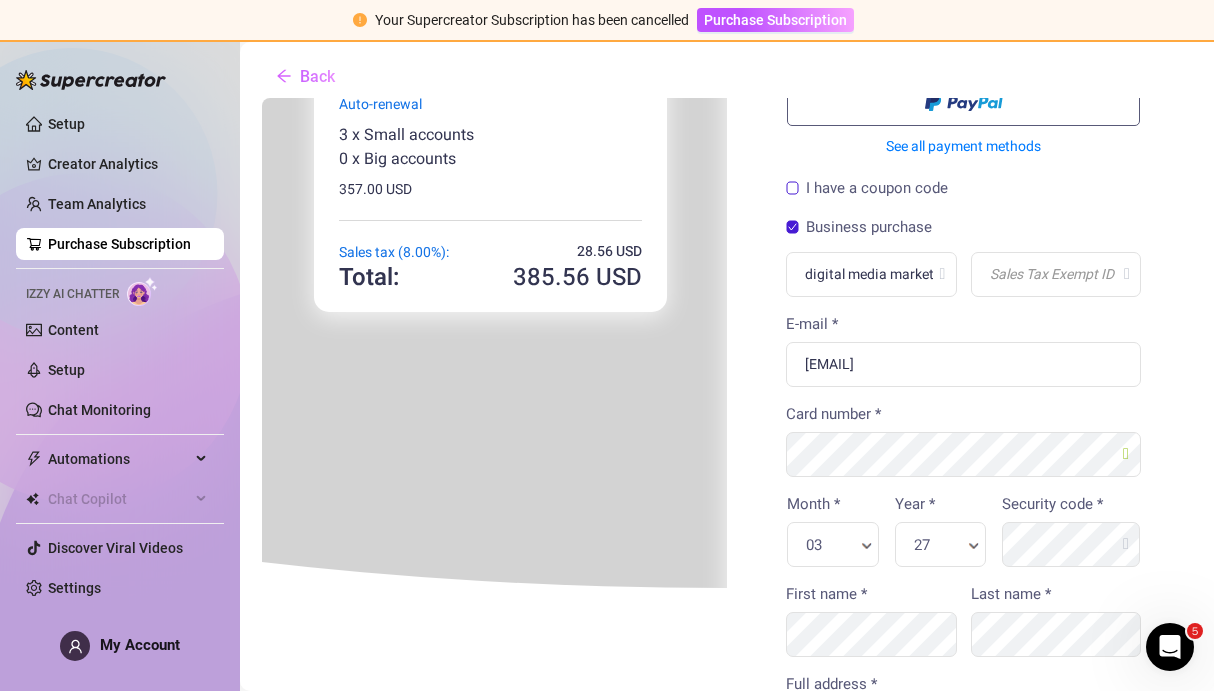 click on "Security code *" at bounding box center (1069, 536) 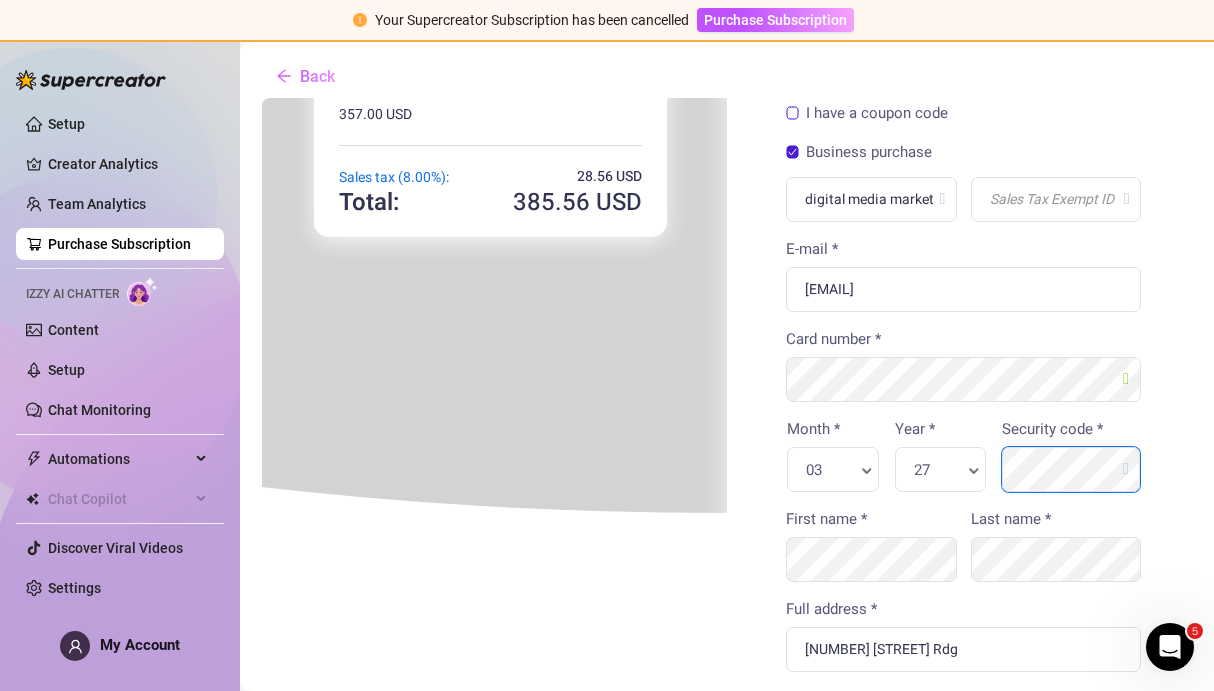 scroll, scrollTop: 205, scrollLeft: 0, axis: vertical 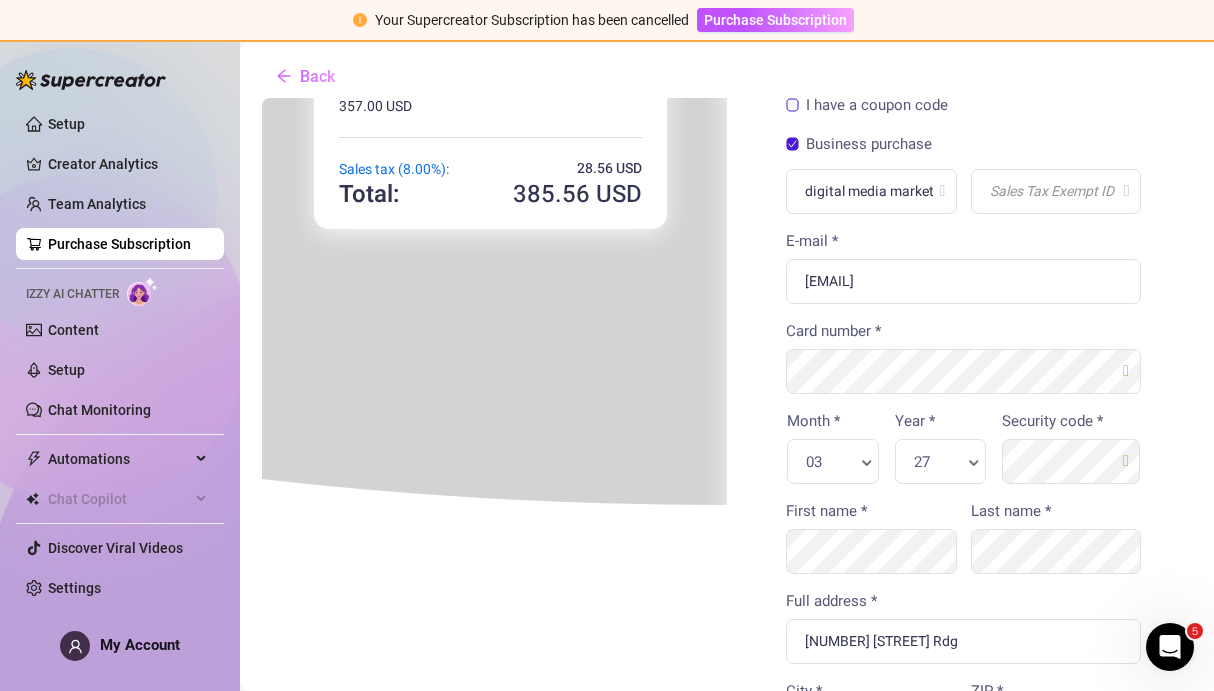 click on "First name *" at bounding box center (869, 543) 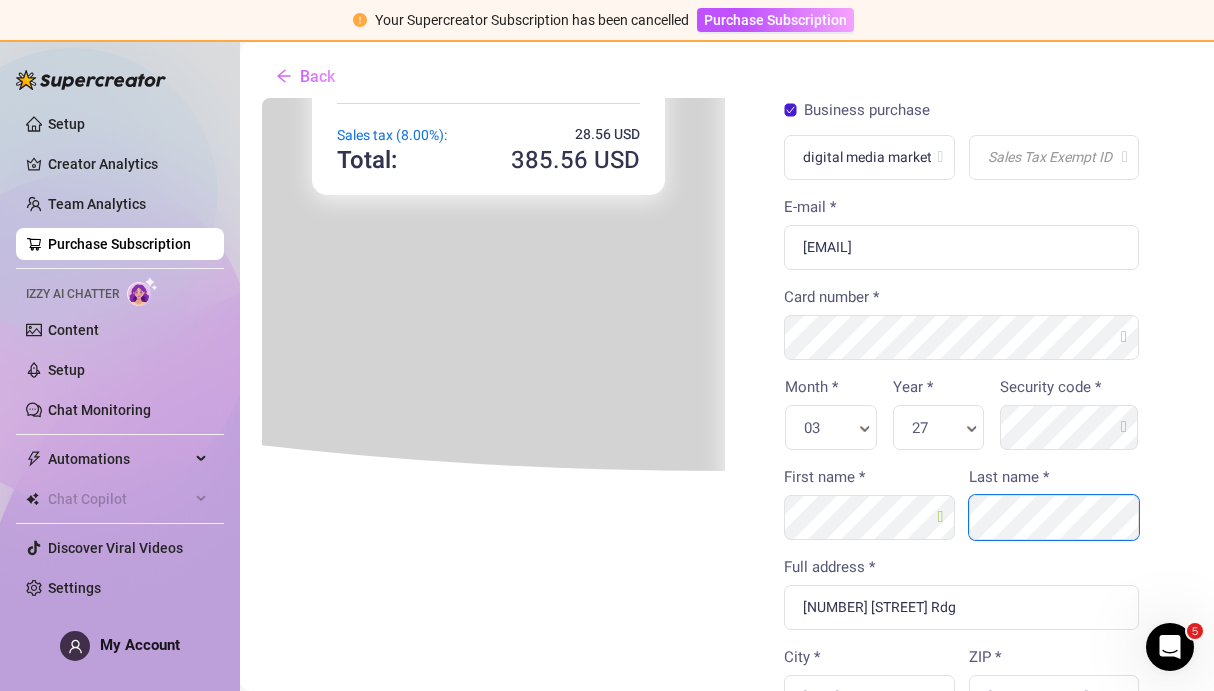 scroll, scrollTop: 239, scrollLeft: 8, axis: both 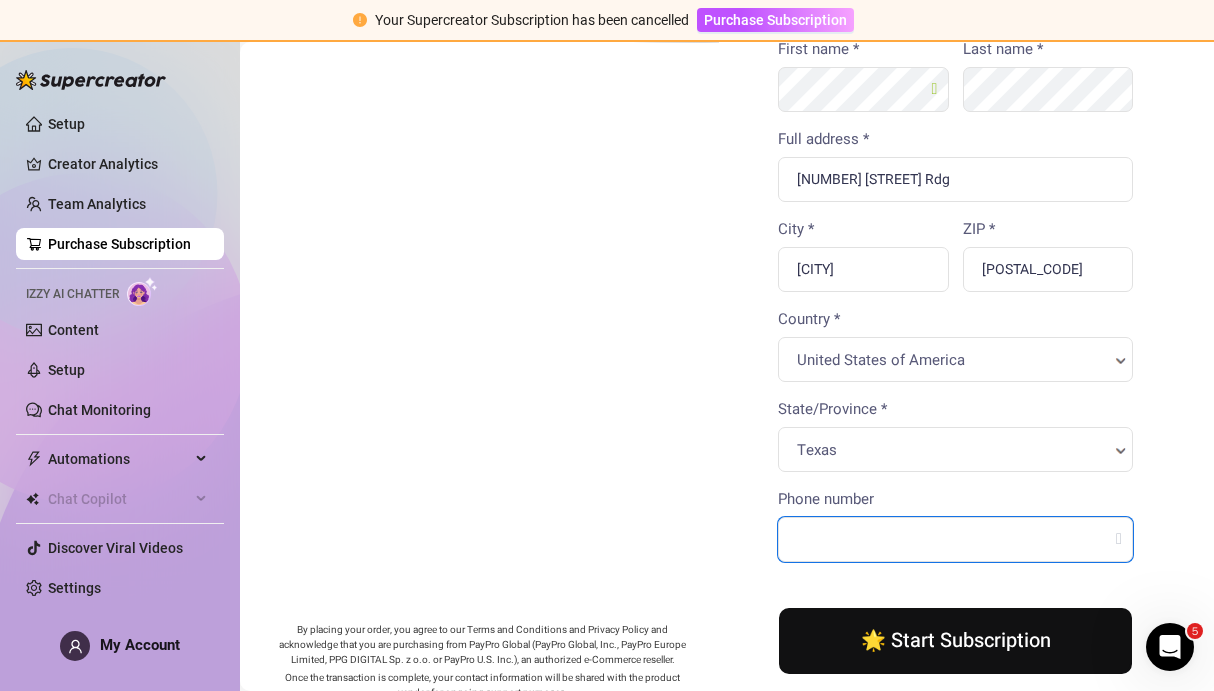 click on "Phone number" at bounding box center [953, 537] 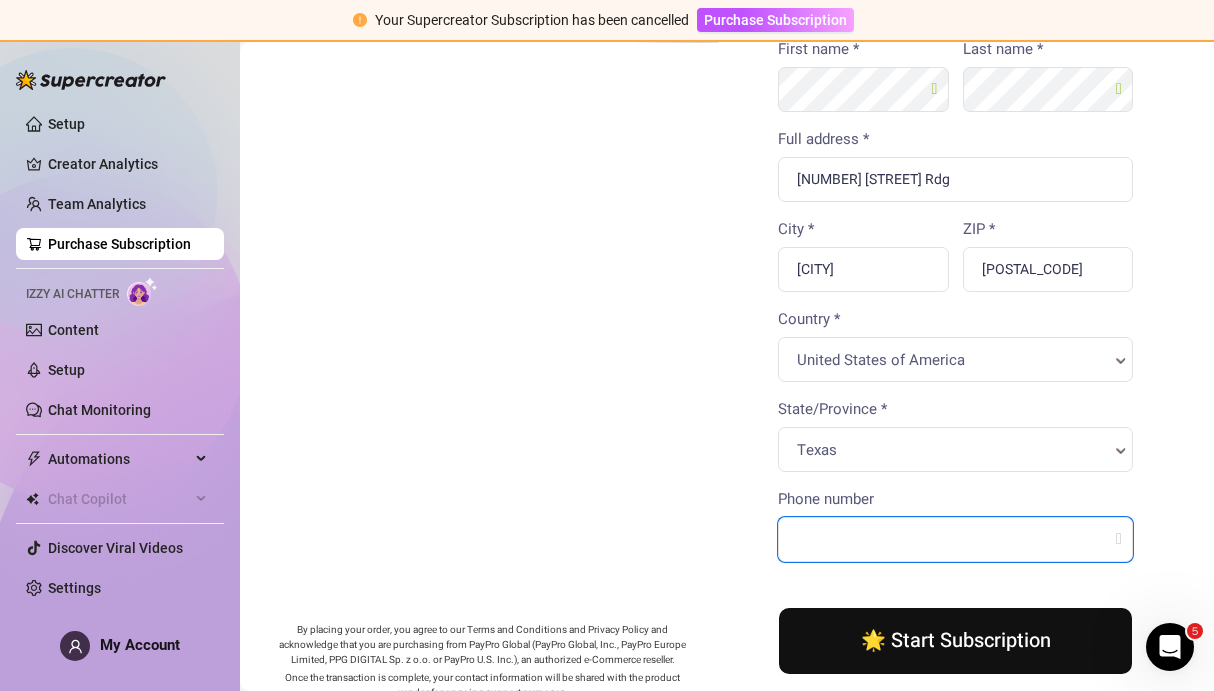 type on "[NUMBER]" 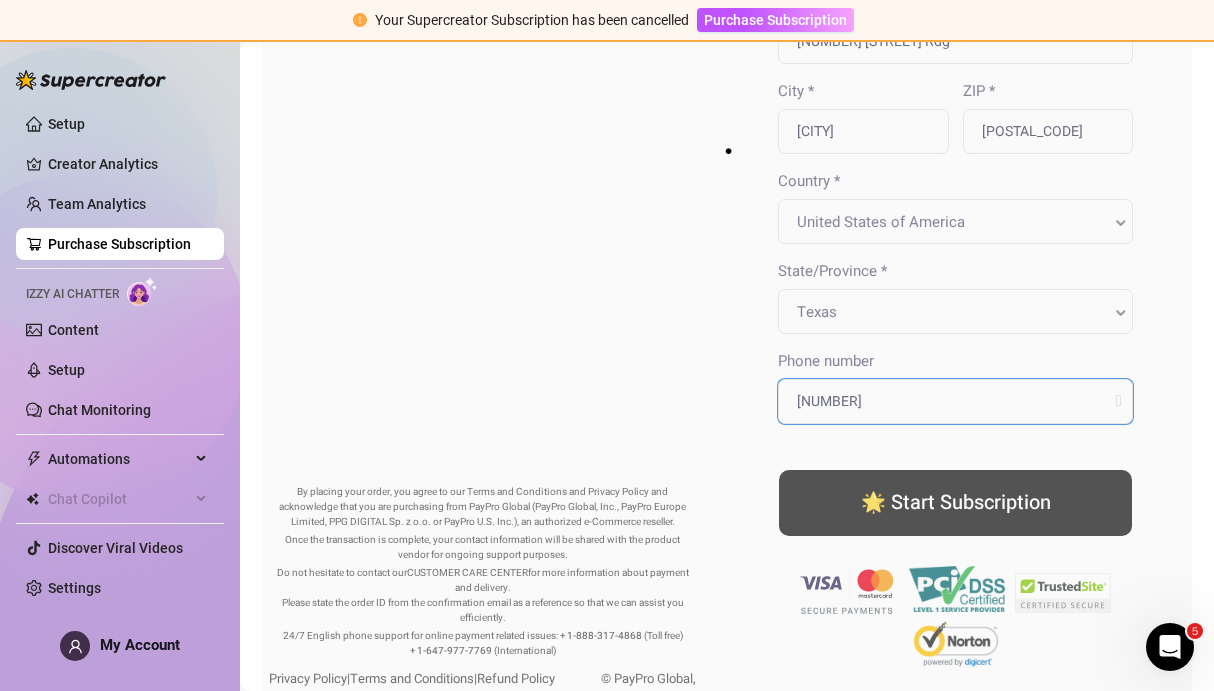 scroll, scrollTop: 570, scrollLeft: 0, axis: vertical 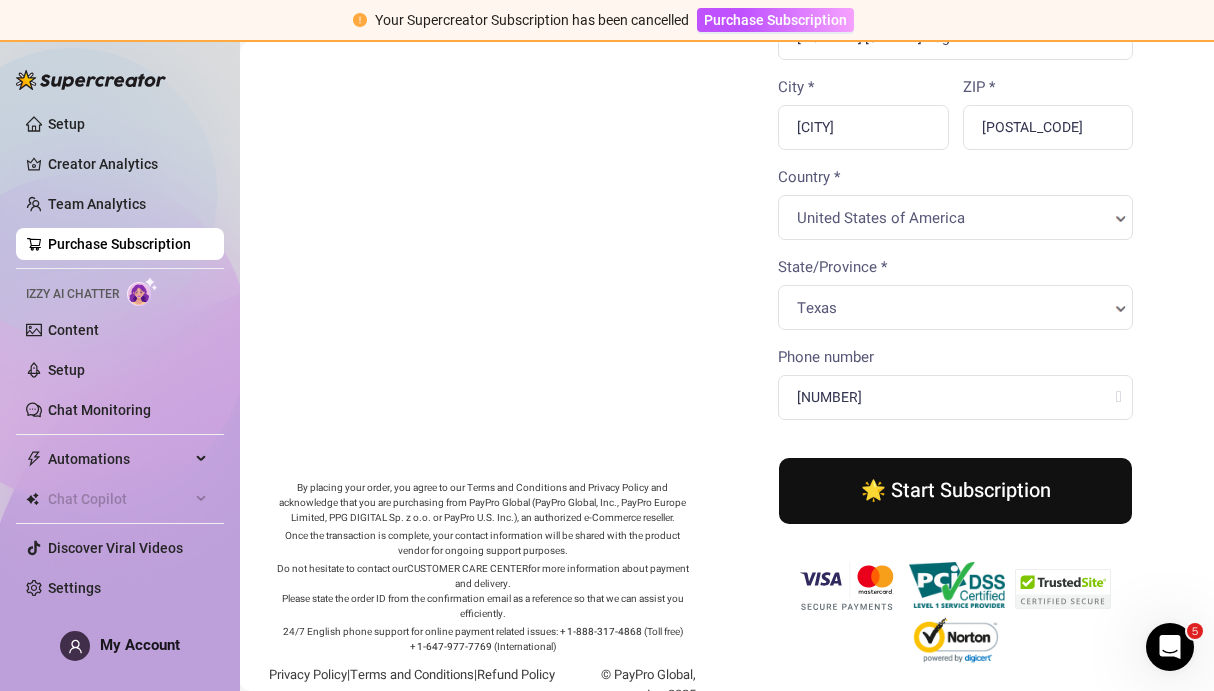 click on "🌟 Start Subscription" at bounding box center (953, 489) 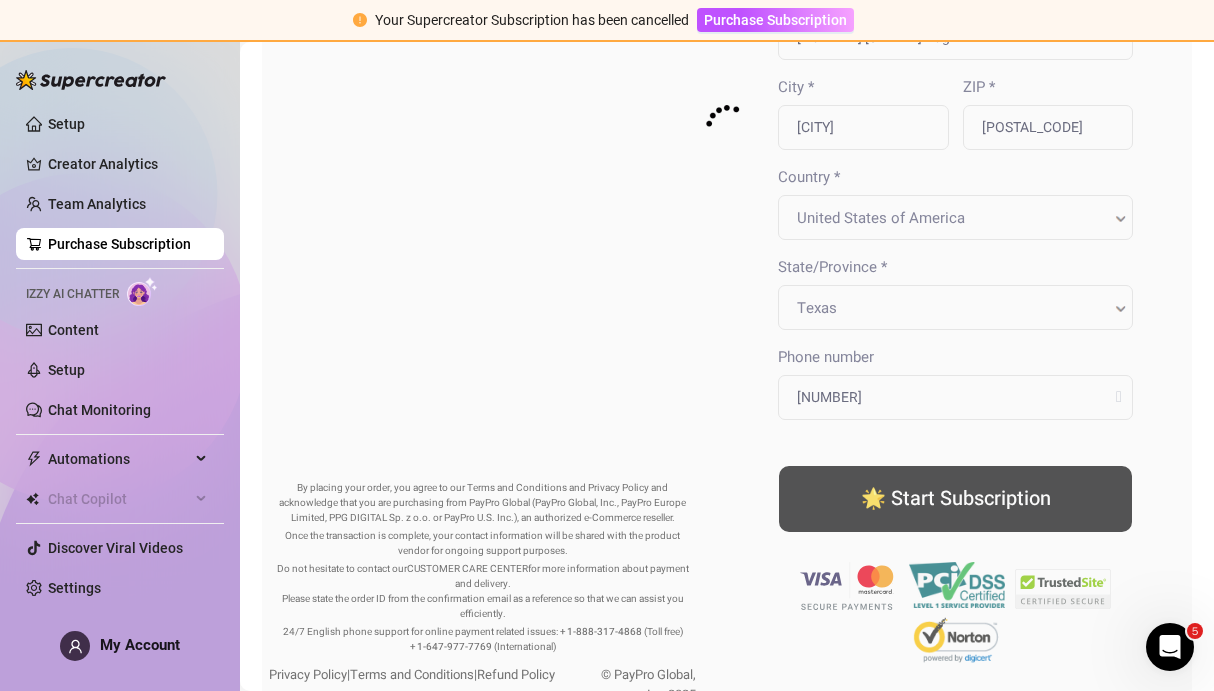 click at bounding box center [725, 124] 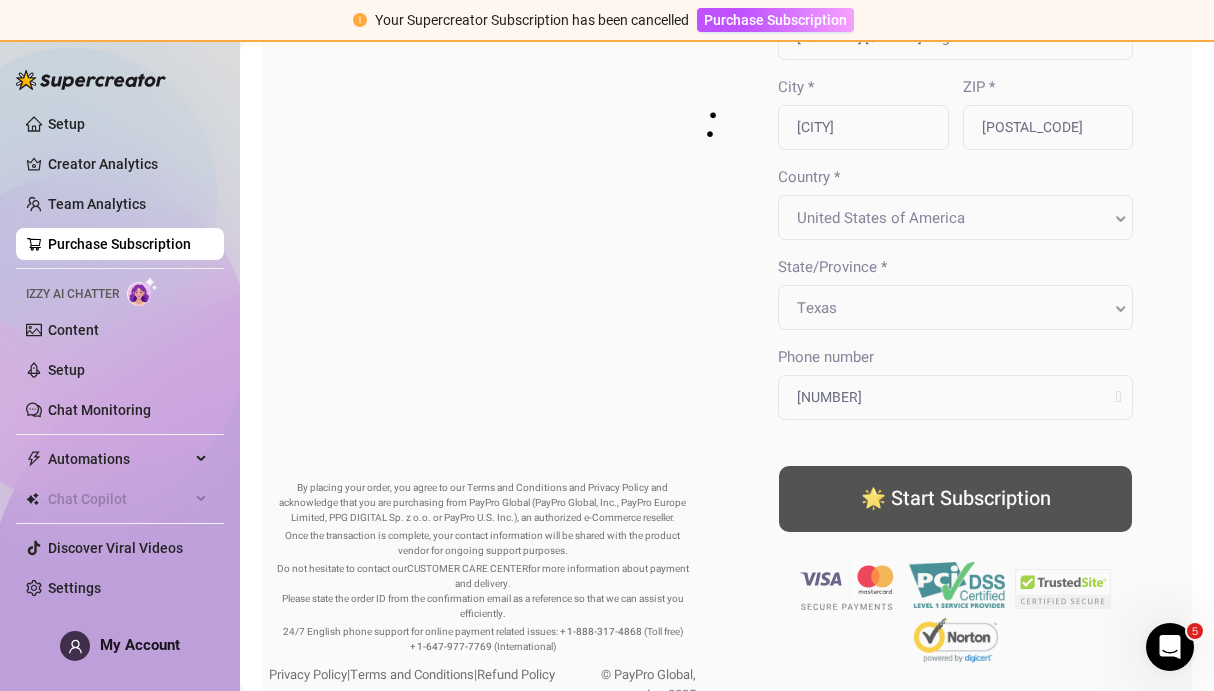 click at bounding box center (725, 124) 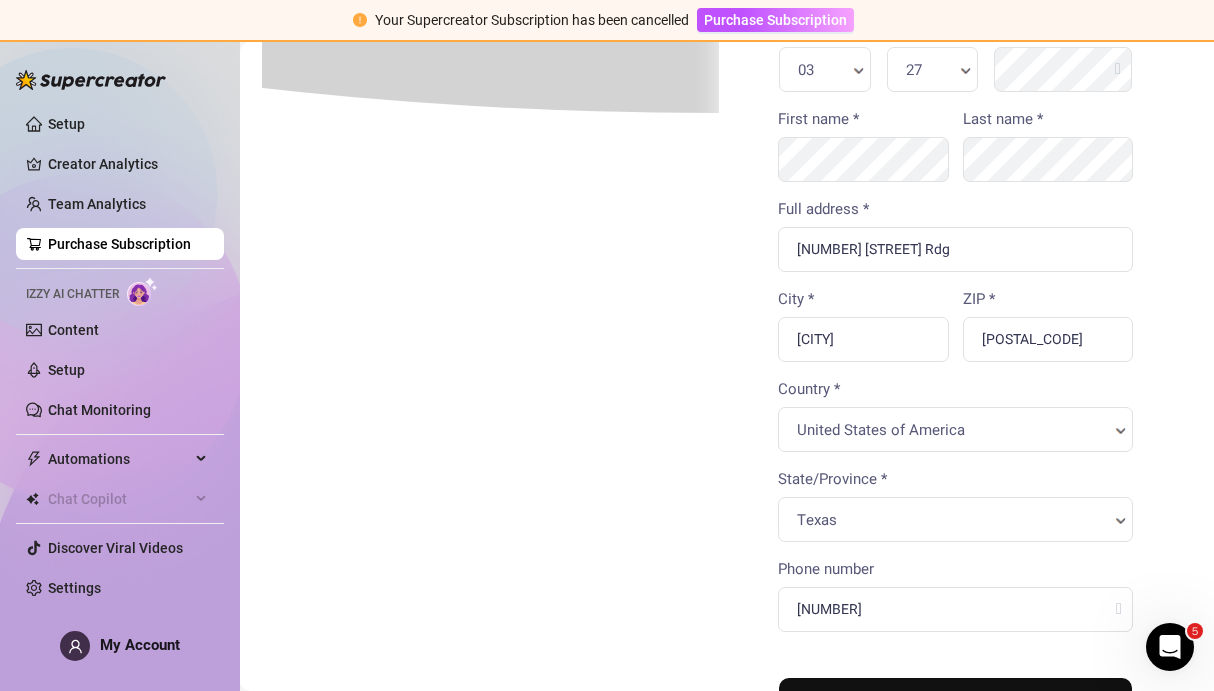 scroll, scrollTop: 0, scrollLeft: 8, axis: horizontal 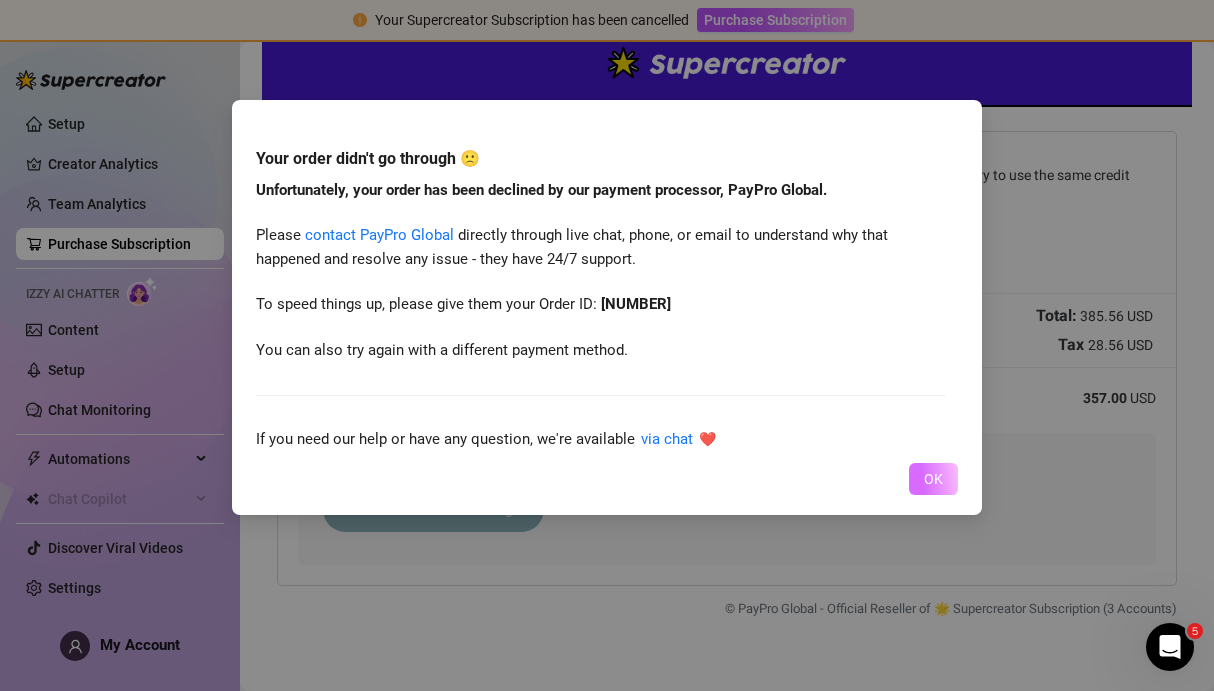 click on "OK" at bounding box center (933, 479) 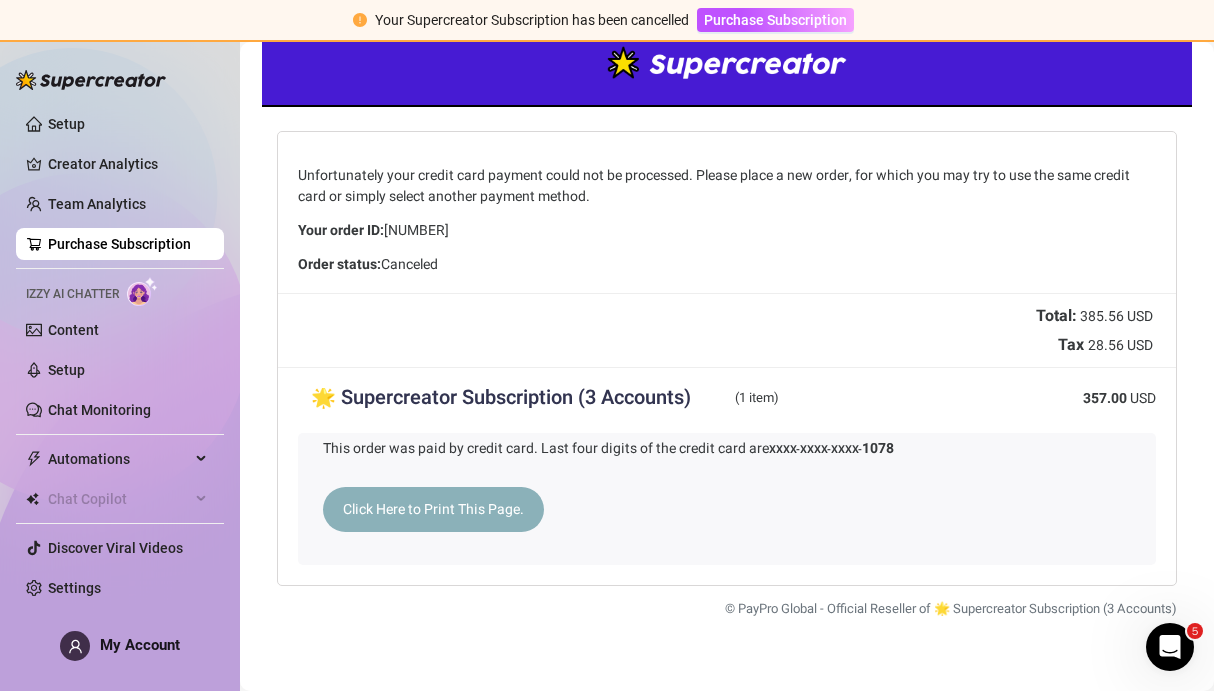 scroll, scrollTop: 0, scrollLeft: 0, axis: both 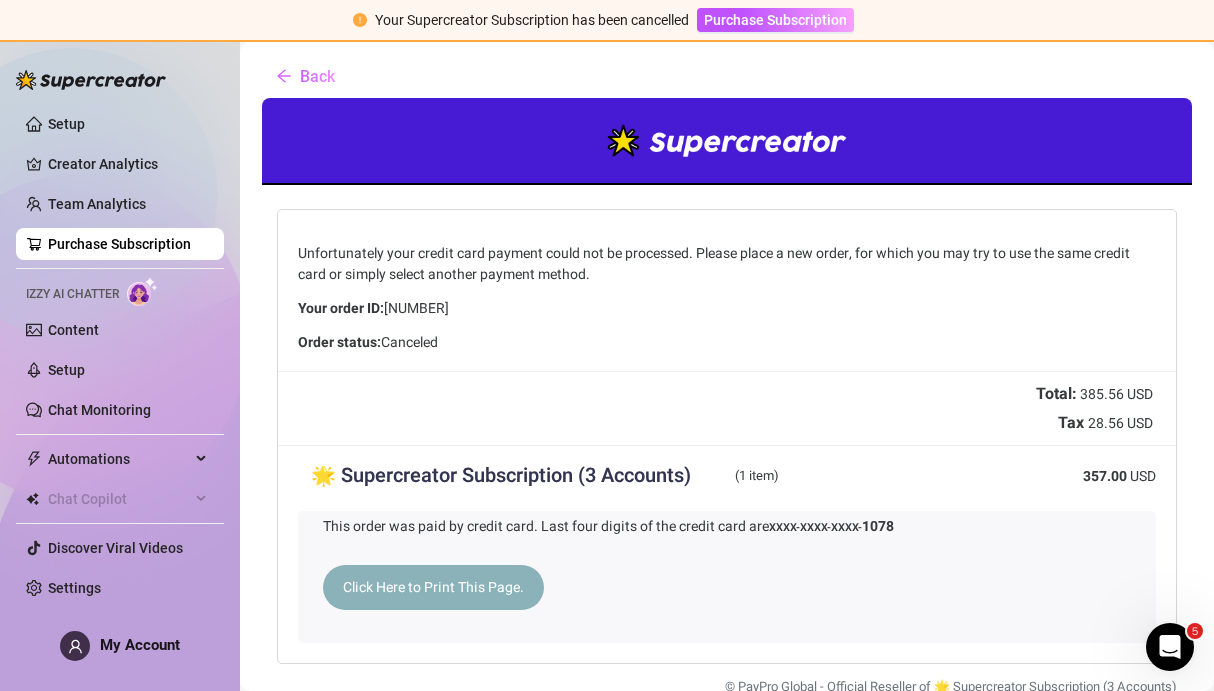 click at bounding box center [725, 139] 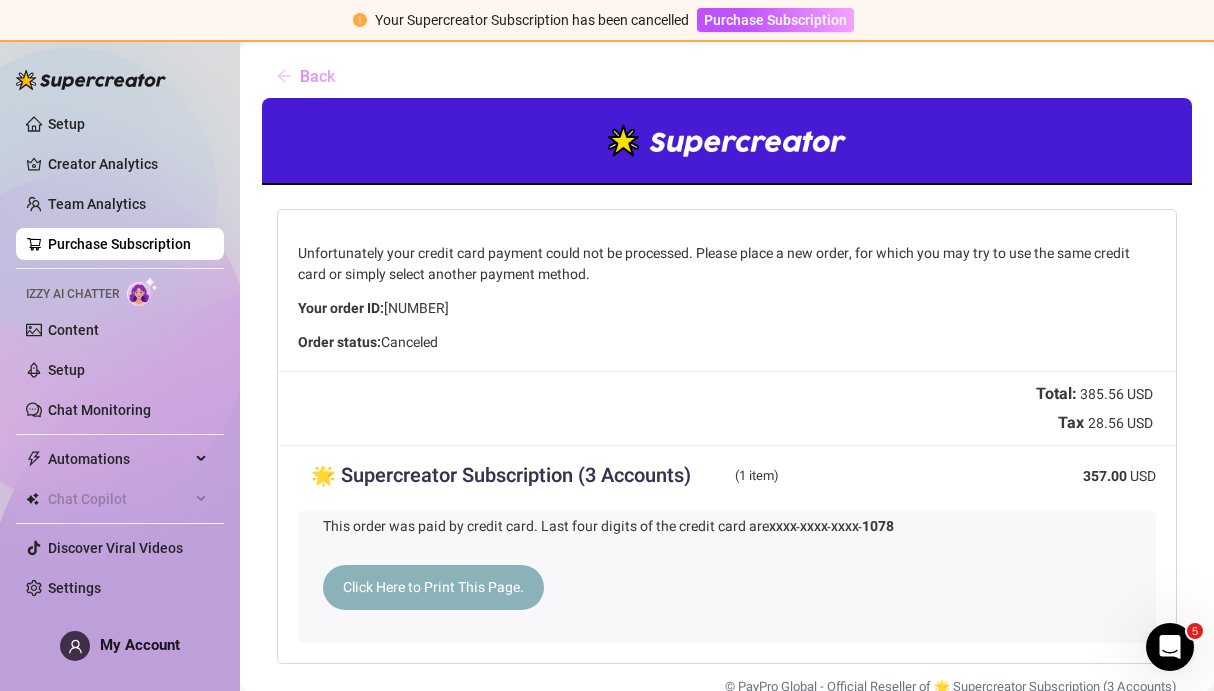 click on "Back" at bounding box center [317, 76] 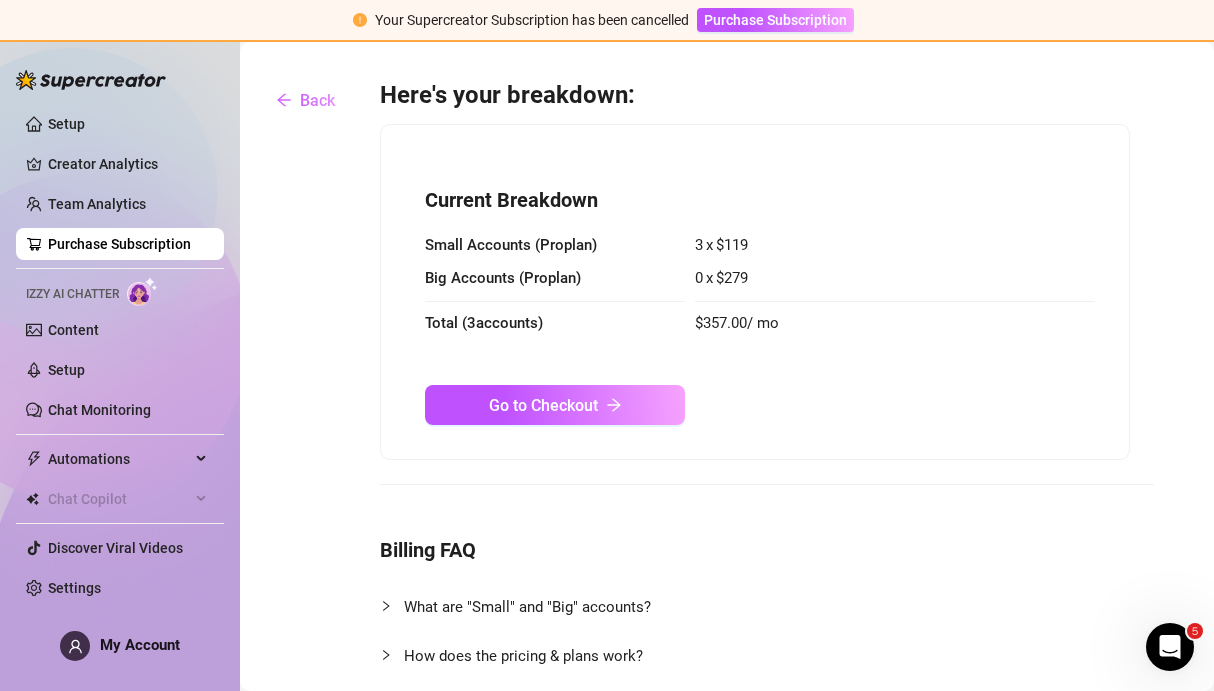 scroll, scrollTop: 1, scrollLeft: 0, axis: vertical 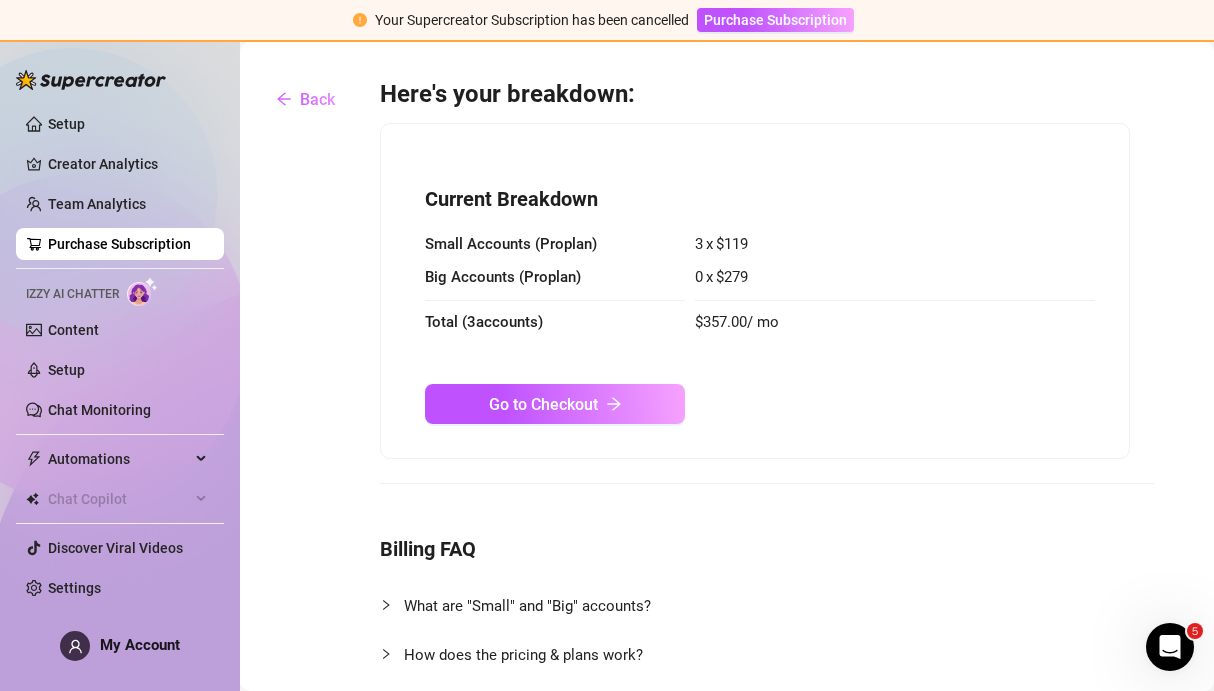 click on "Current Breakdown Small Accounts ( Pro  plan) 3  x  $ 119 Big Accounts ( Pro  plan) 0  x  $ 279 Total ( 3  accounts ) $ 357.00  / mo Go to Checkout" at bounding box center [755, 291] 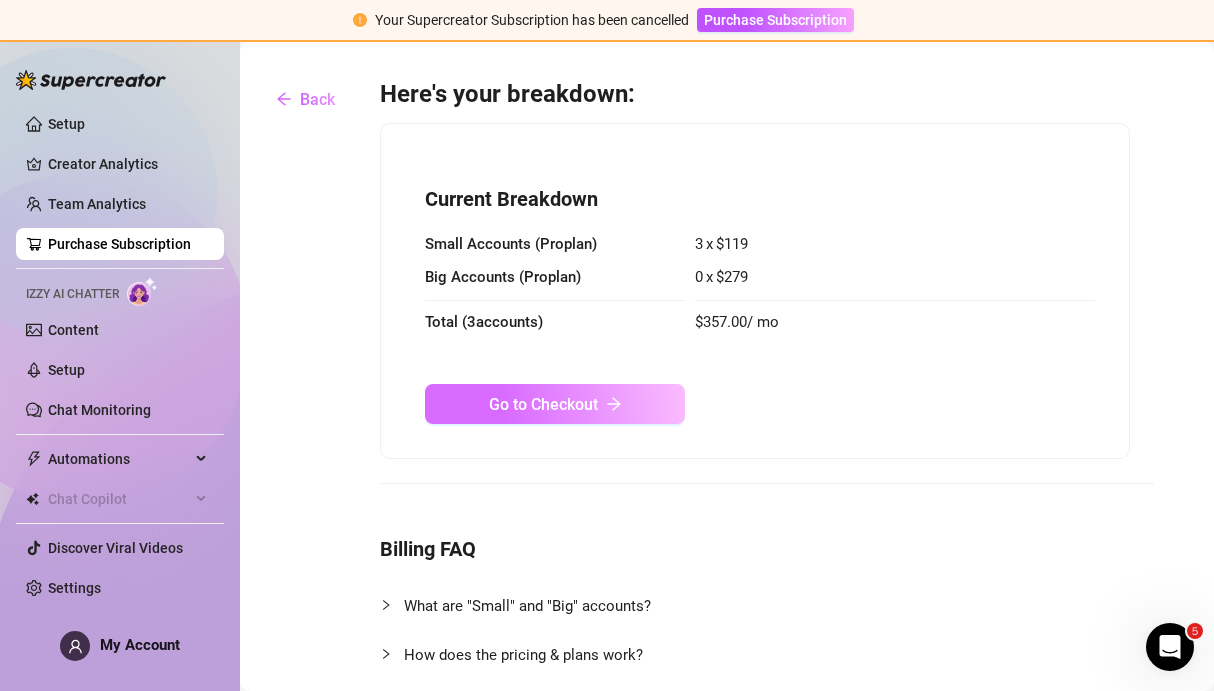 click on "Go to Checkout" at bounding box center (543, 404) 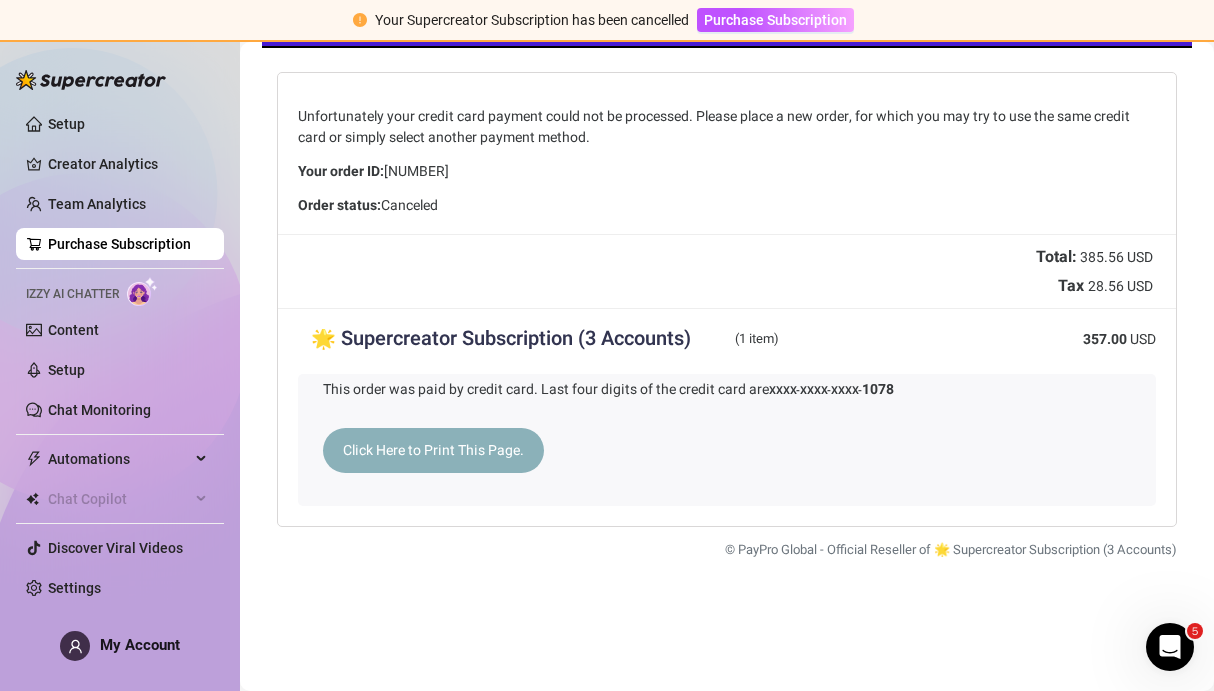 scroll, scrollTop: 0, scrollLeft: 0, axis: both 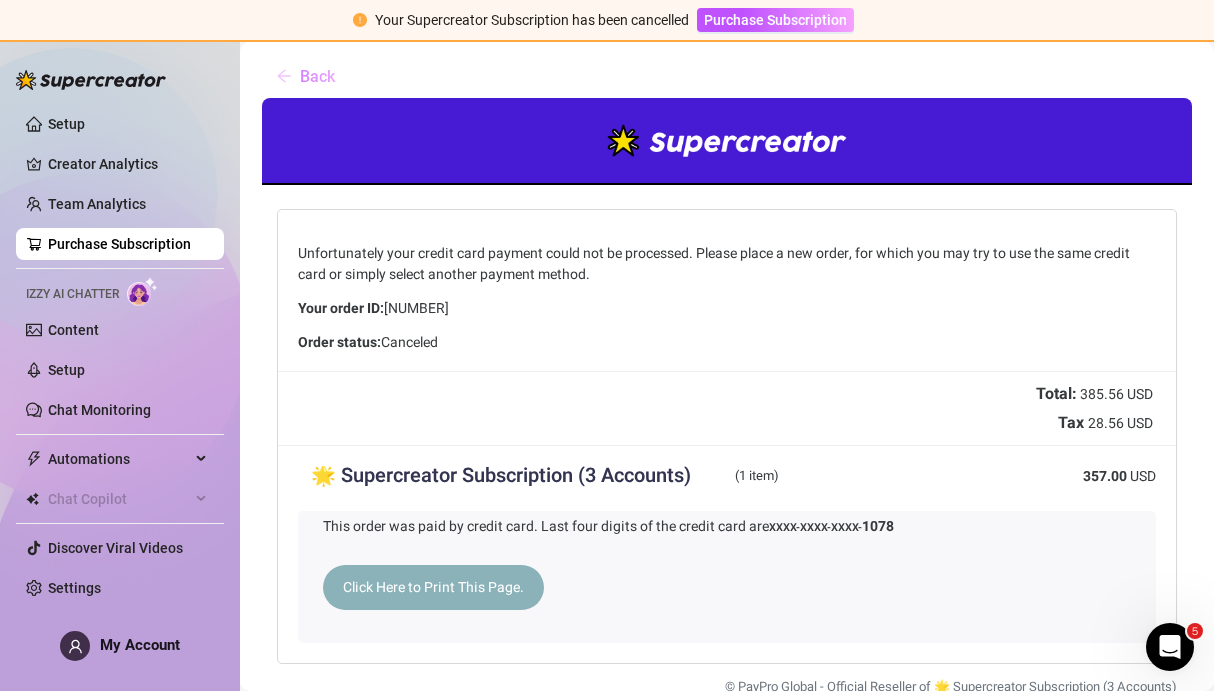 click 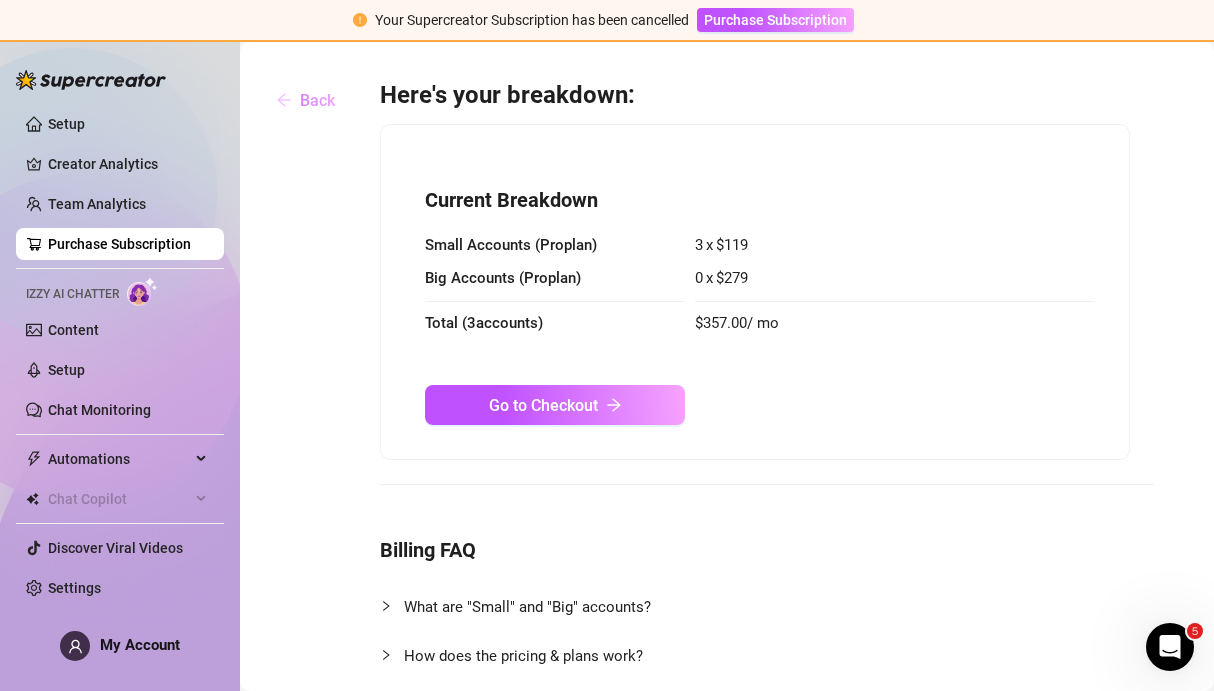 click on "Back" at bounding box center [317, 100] 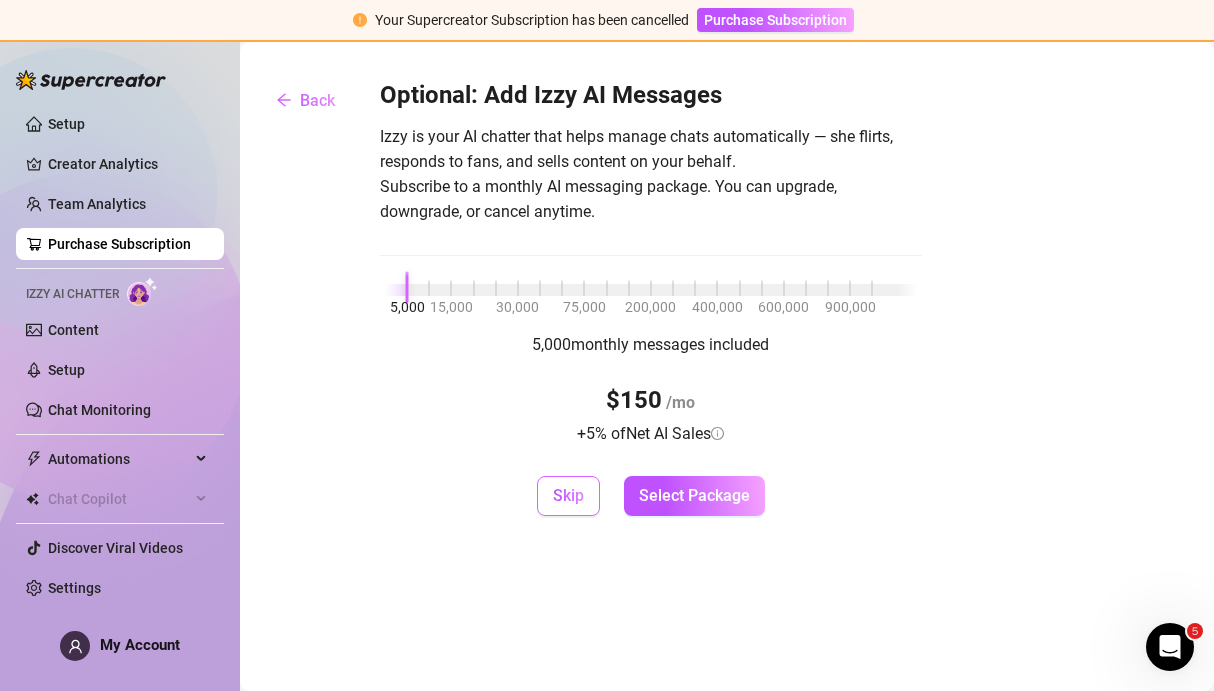 click on "Skip" at bounding box center (568, 496) 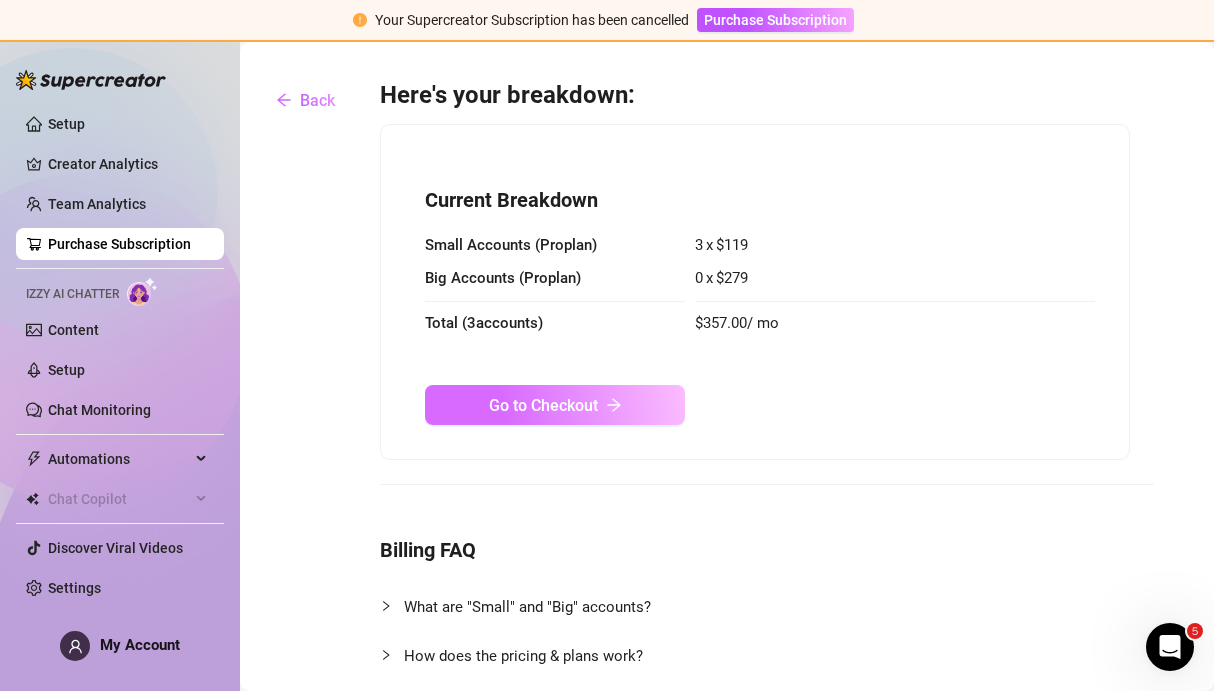 click on "Go to Checkout" at bounding box center [543, 405] 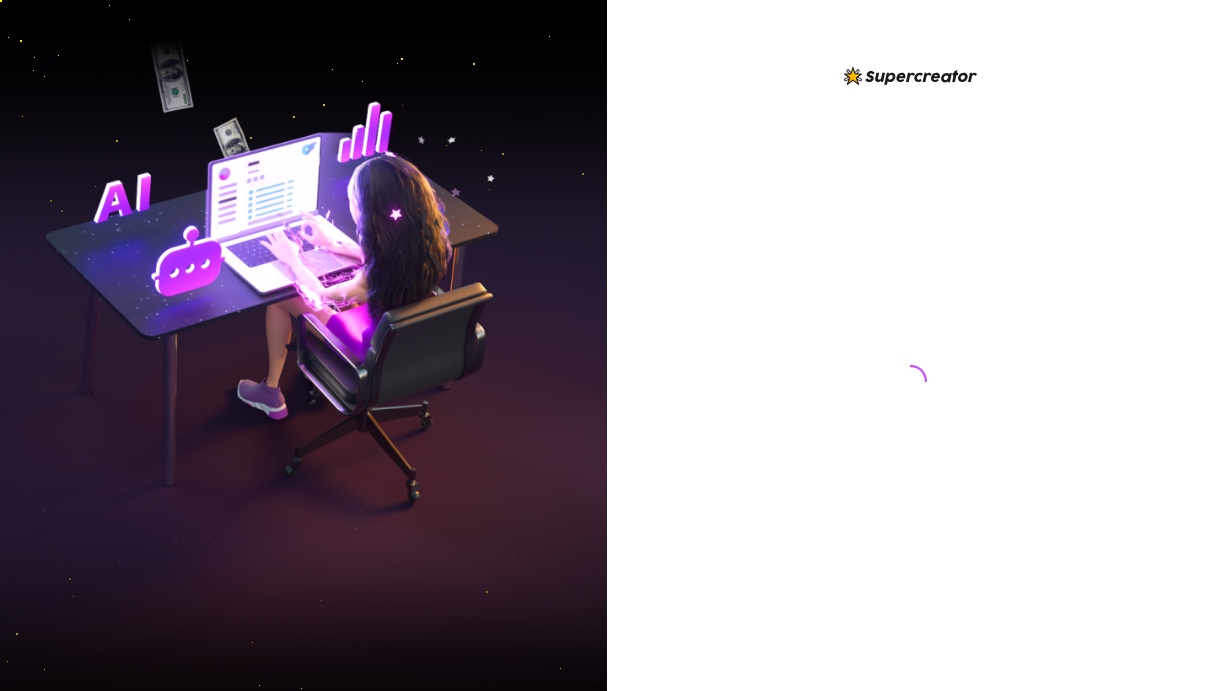 scroll, scrollTop: 0, scrollLeft: 0, axis: both 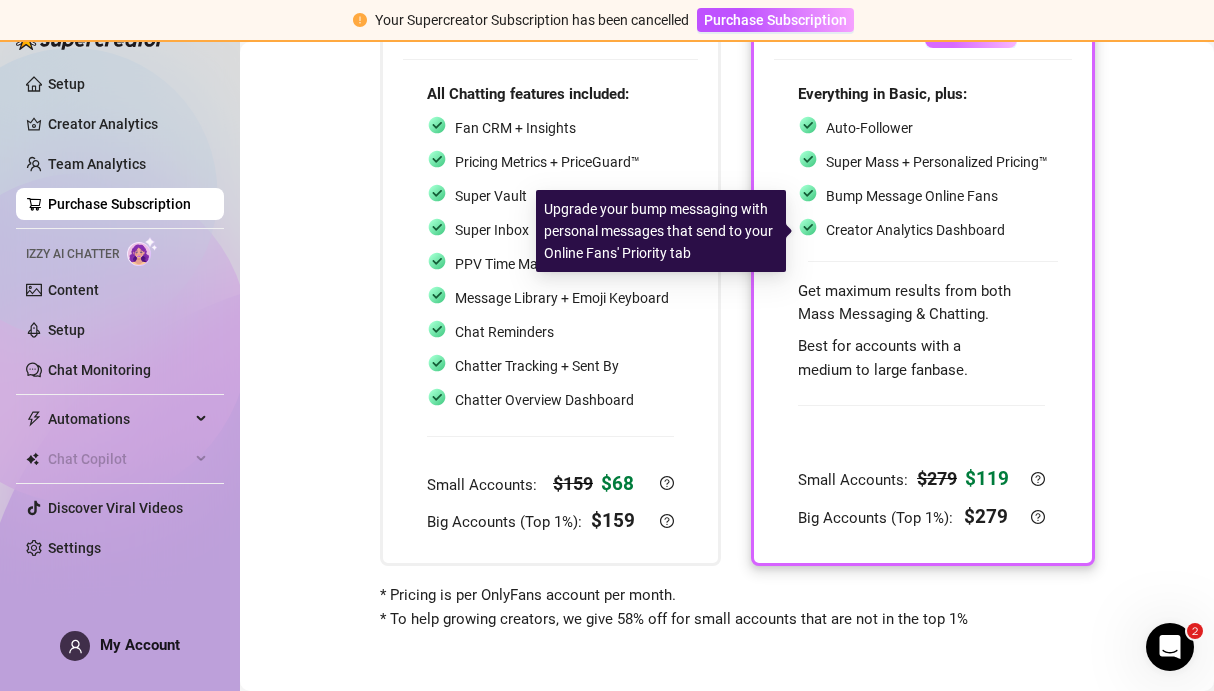 click on "Creator Analytics Dashboard" at bounding box center (915, 230) 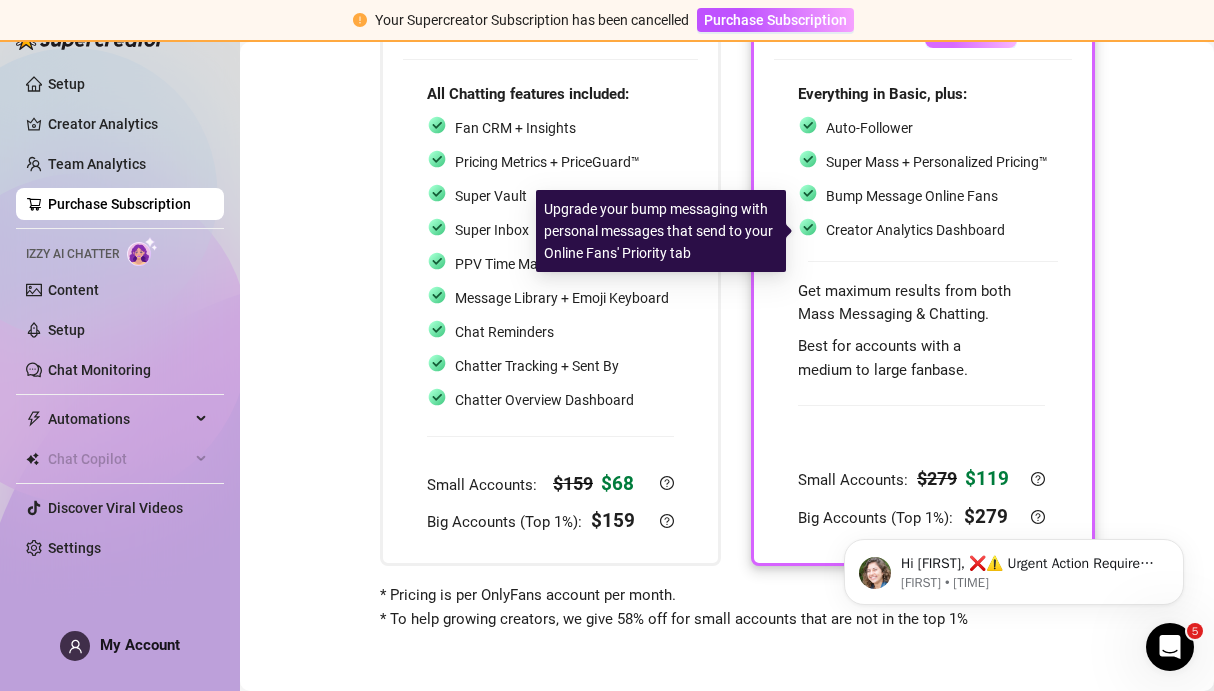 scroll, scrollTop: 0, scrollLeft: 0, axis: both 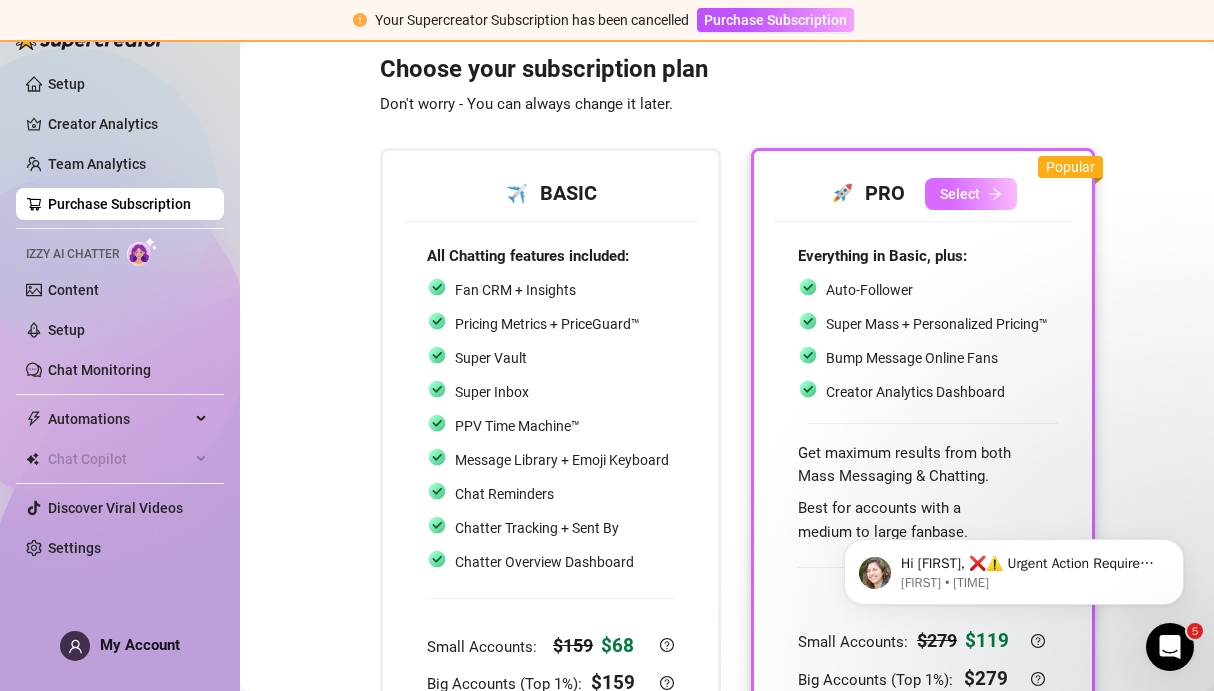 click on "Select" at bounding box center (960, 194) 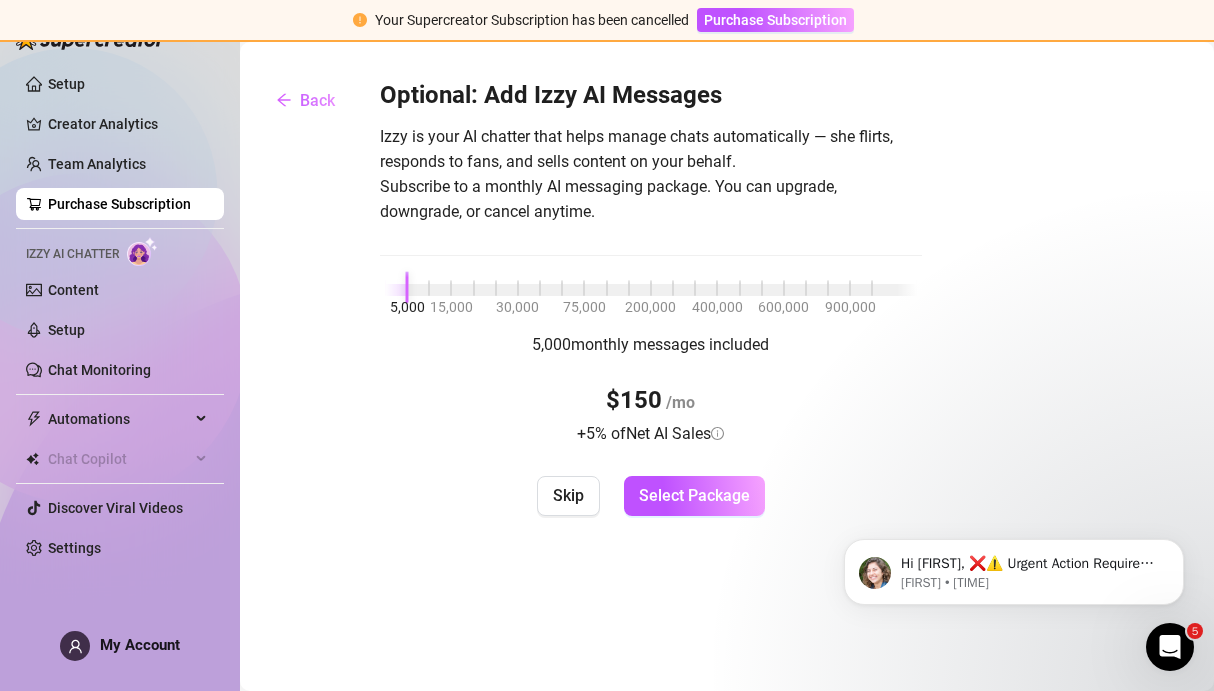 scroll, scrollTop: 0, scrollLeft: 0, axis: both 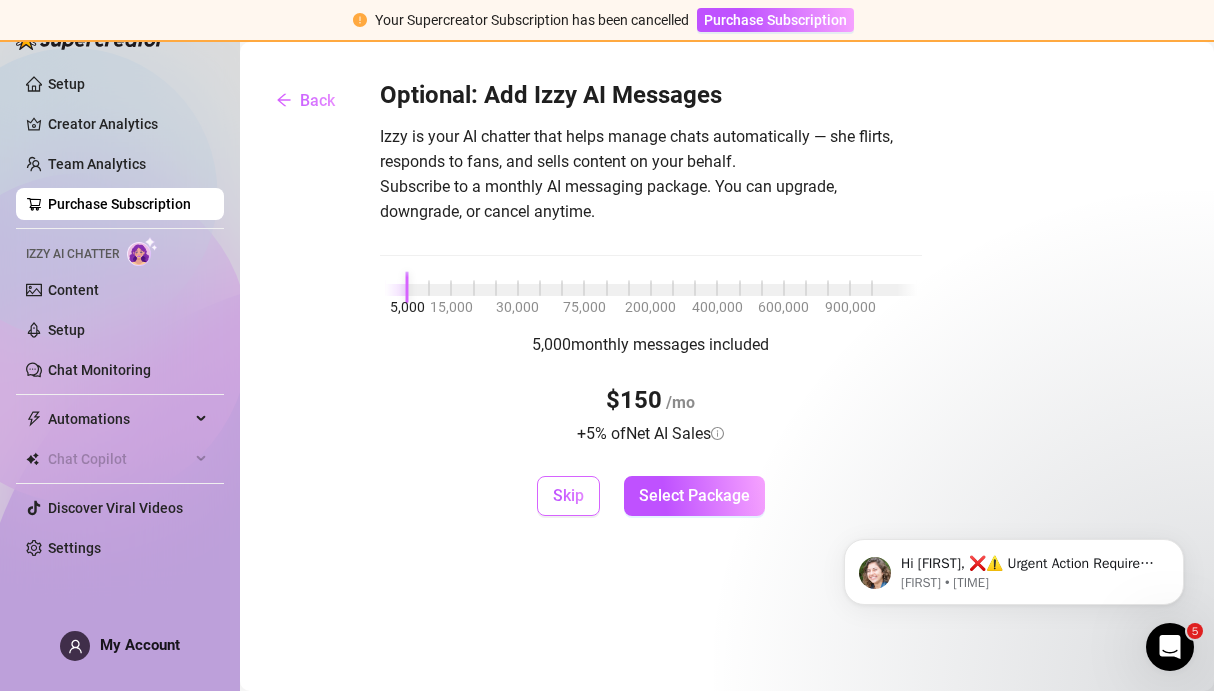 click on "Skip" at bounding box center [568, 496] 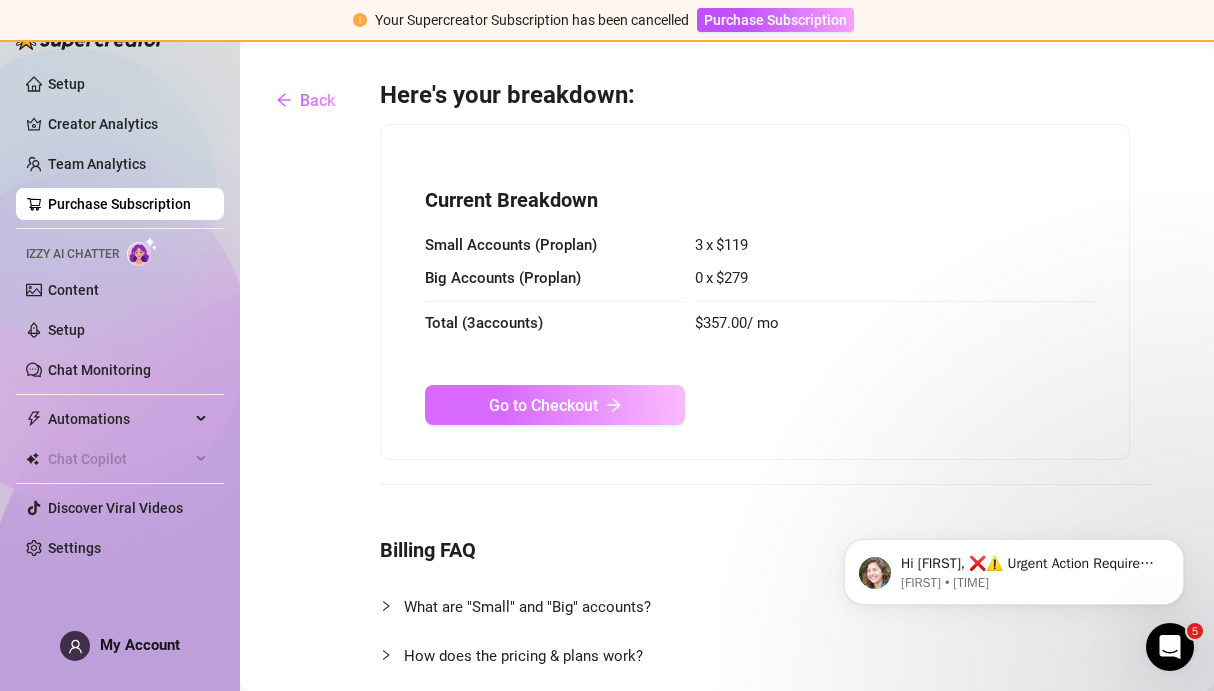 click on "Go to Checkout" at bounding box center [543, 405] 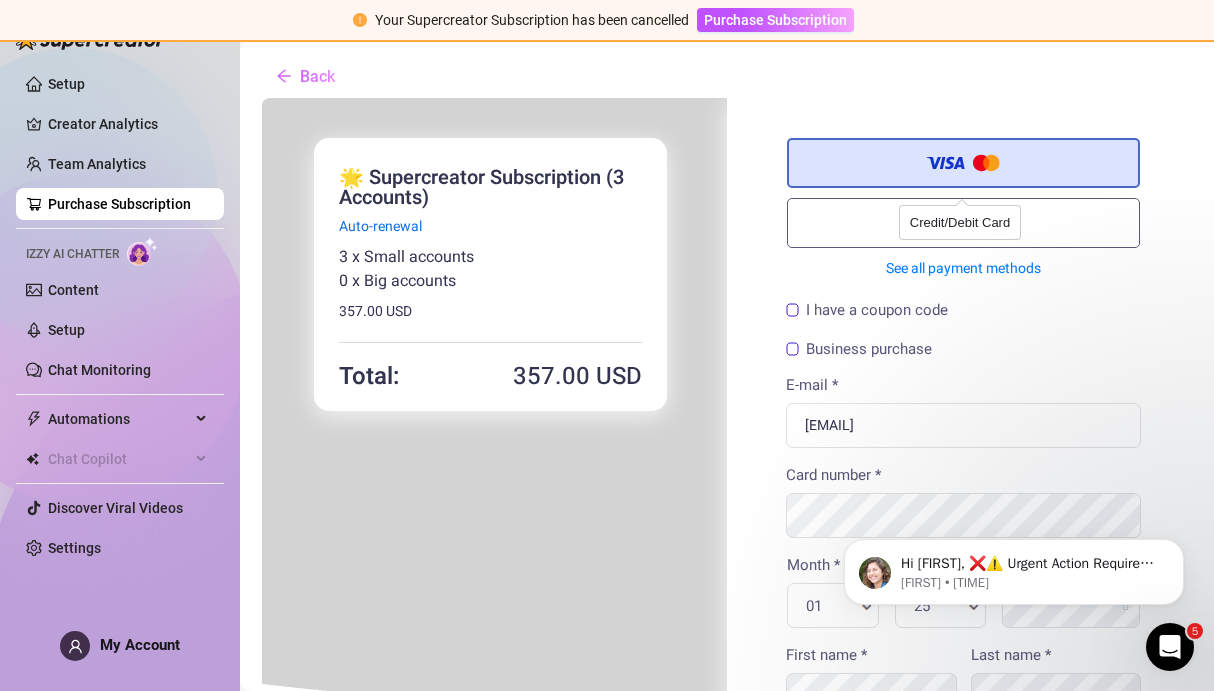 click at bounding box center [962, 164] 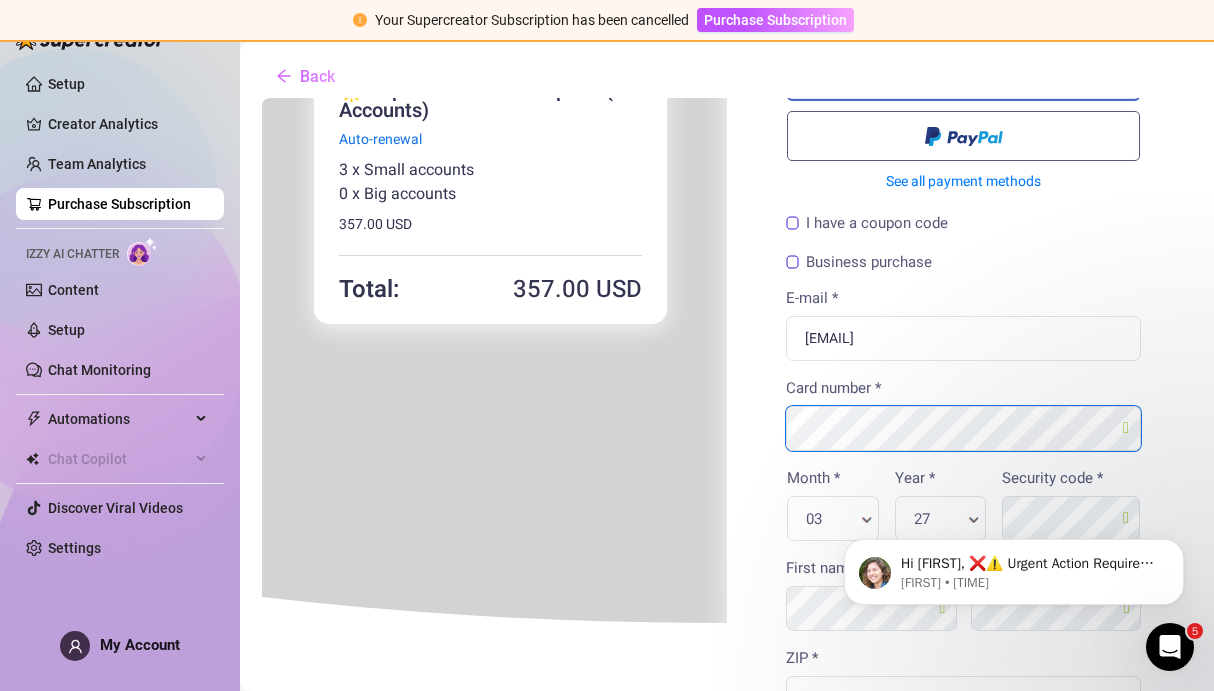 scroll, scrollTop: 88, scrollLeft: 0, axis: vertical 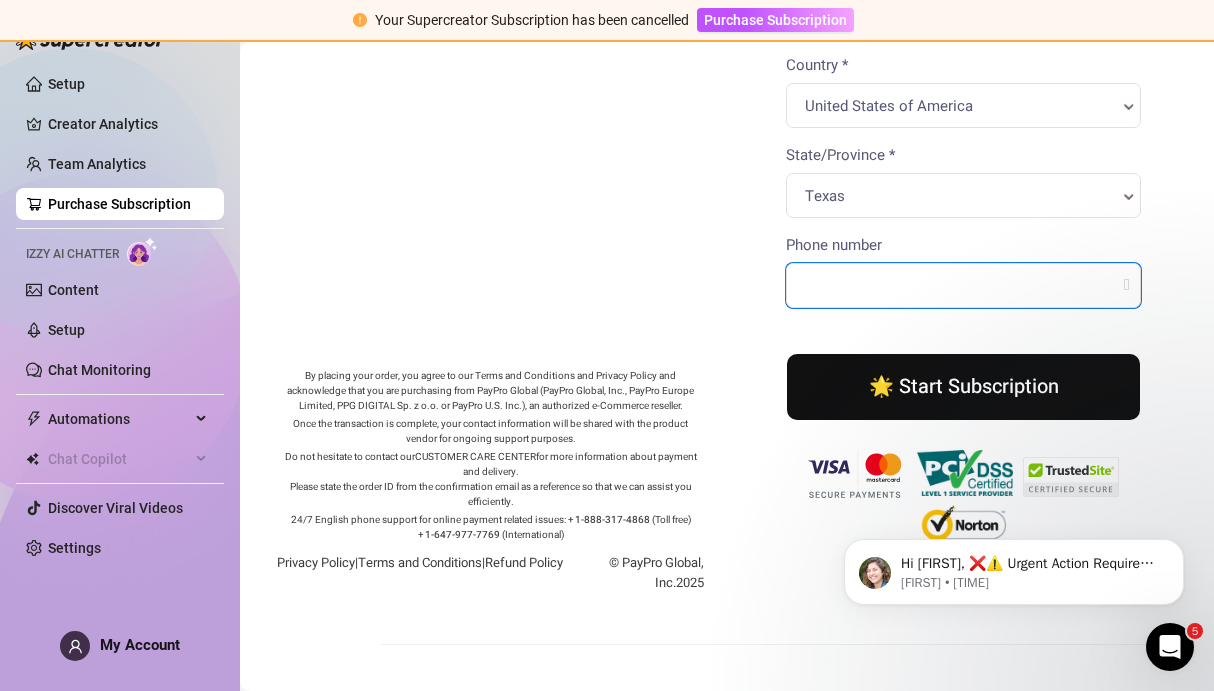 click on "Phone number" at bounding box center [961, 283] 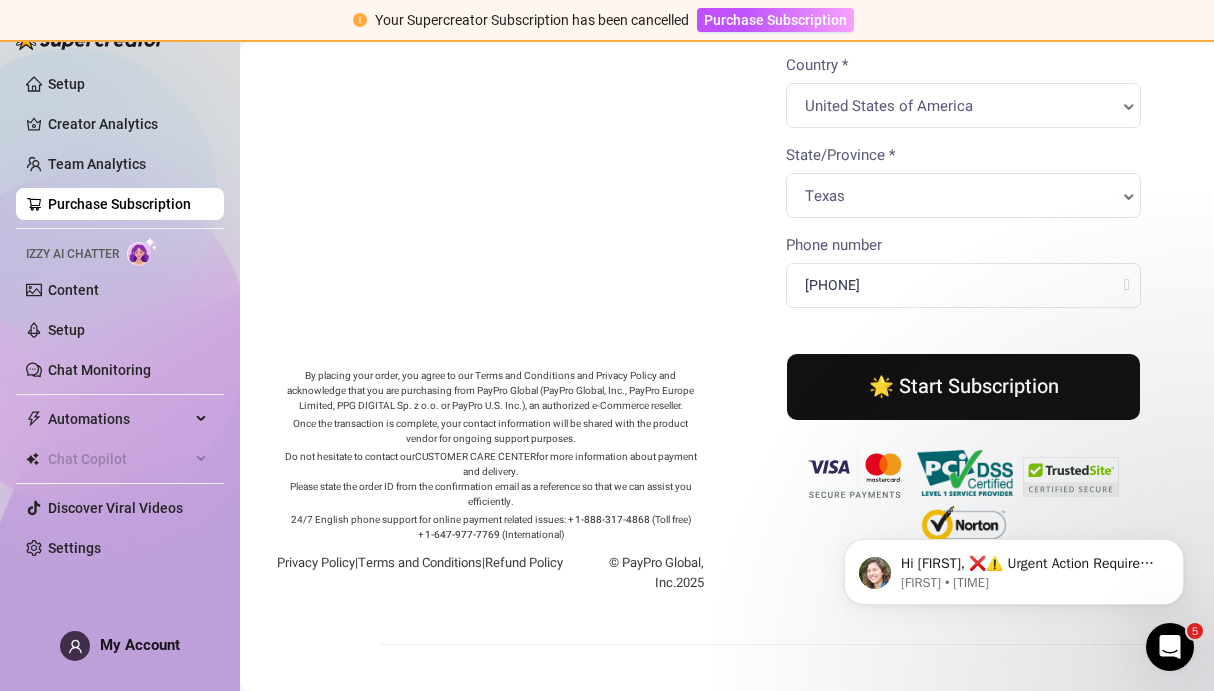 type on "[POSTAL_CODE]" 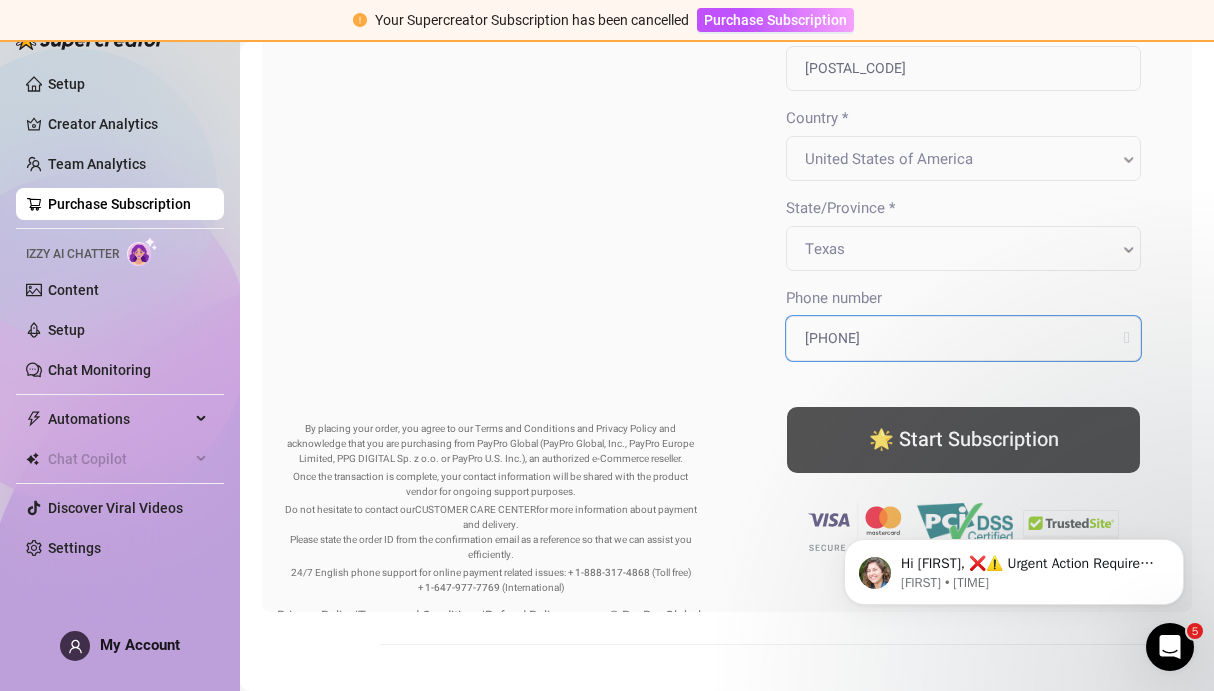 scroll, scrollTop: 0, scrollLeft: 0, axis: both 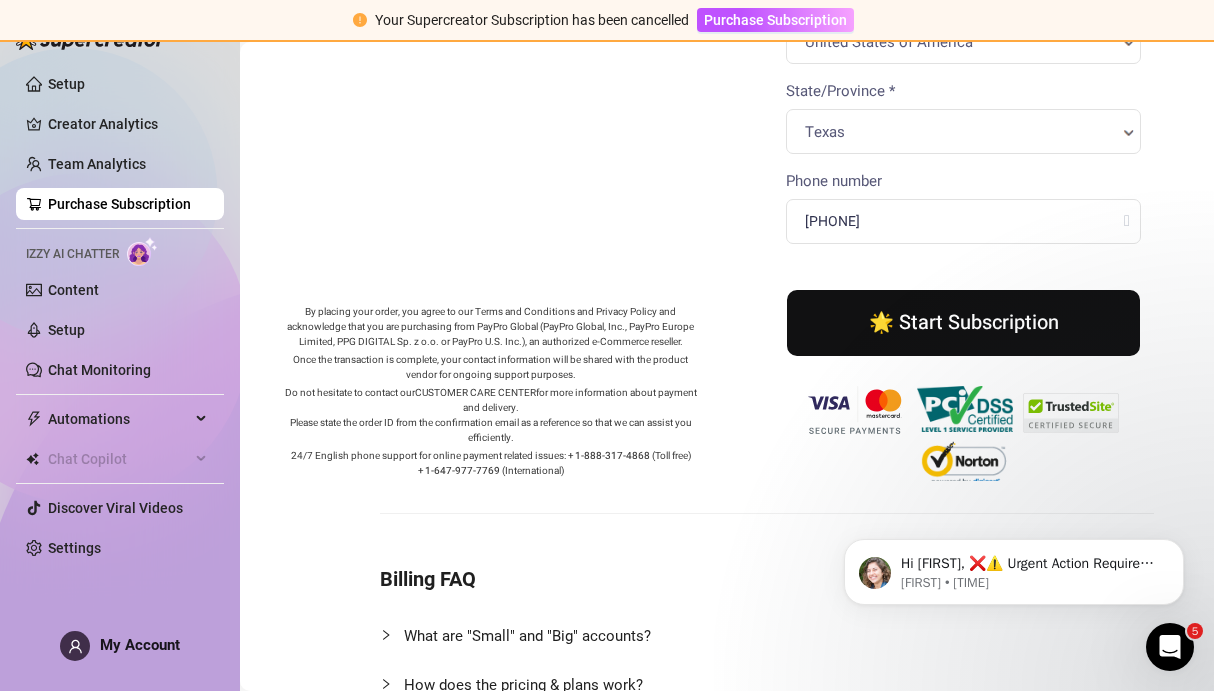 click on "🌟 Start Subscription" at bounding box center [961, 321] 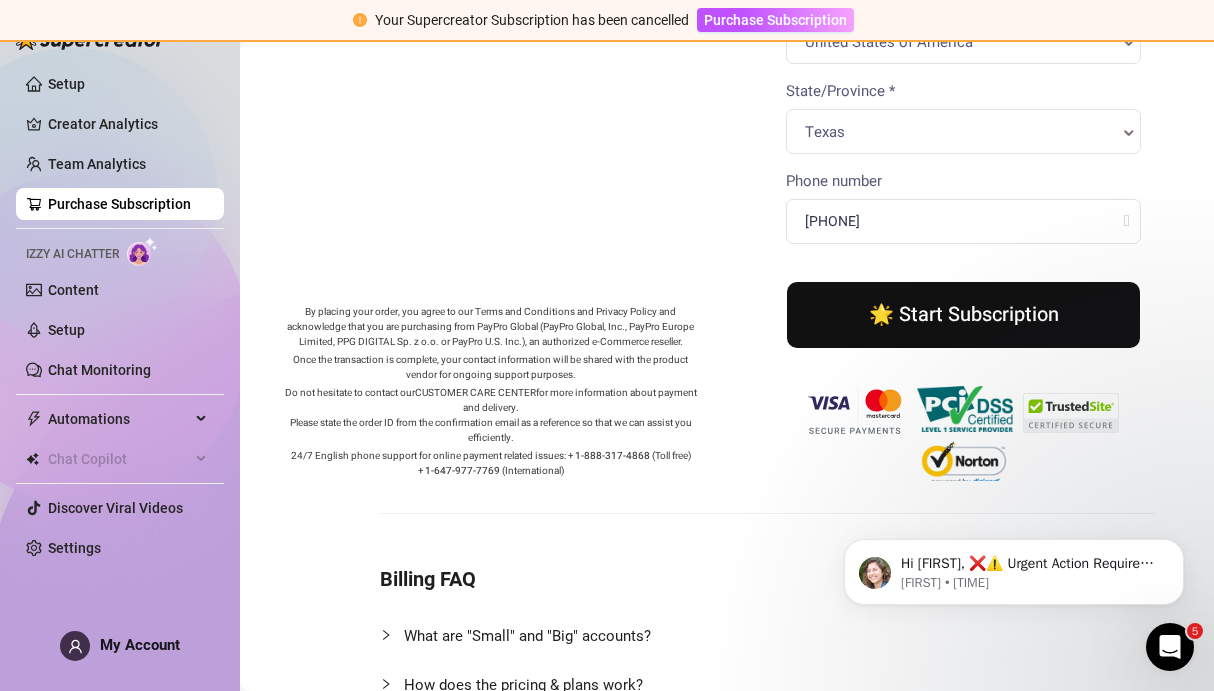drag, startPoint x: 924, startPoint y: 192, endPoint x: 924, endPoint y: 323, distance: 131 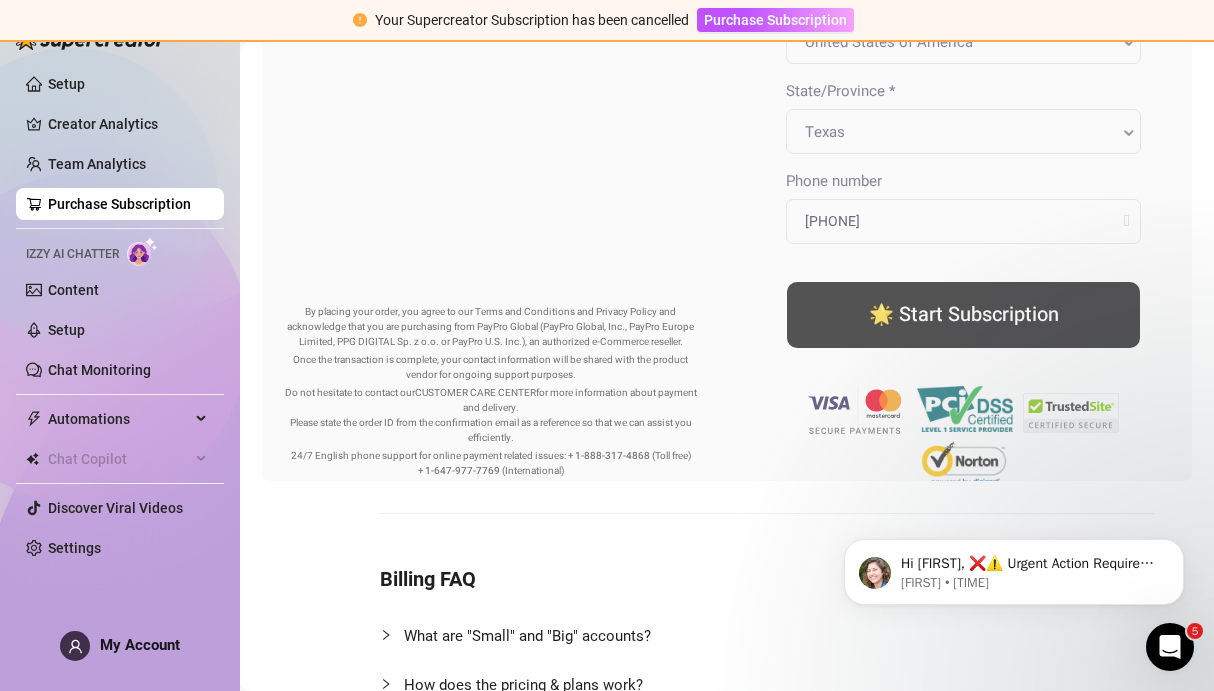 scroll, scrollTop: 0, scrollLeft: 0, axis: both 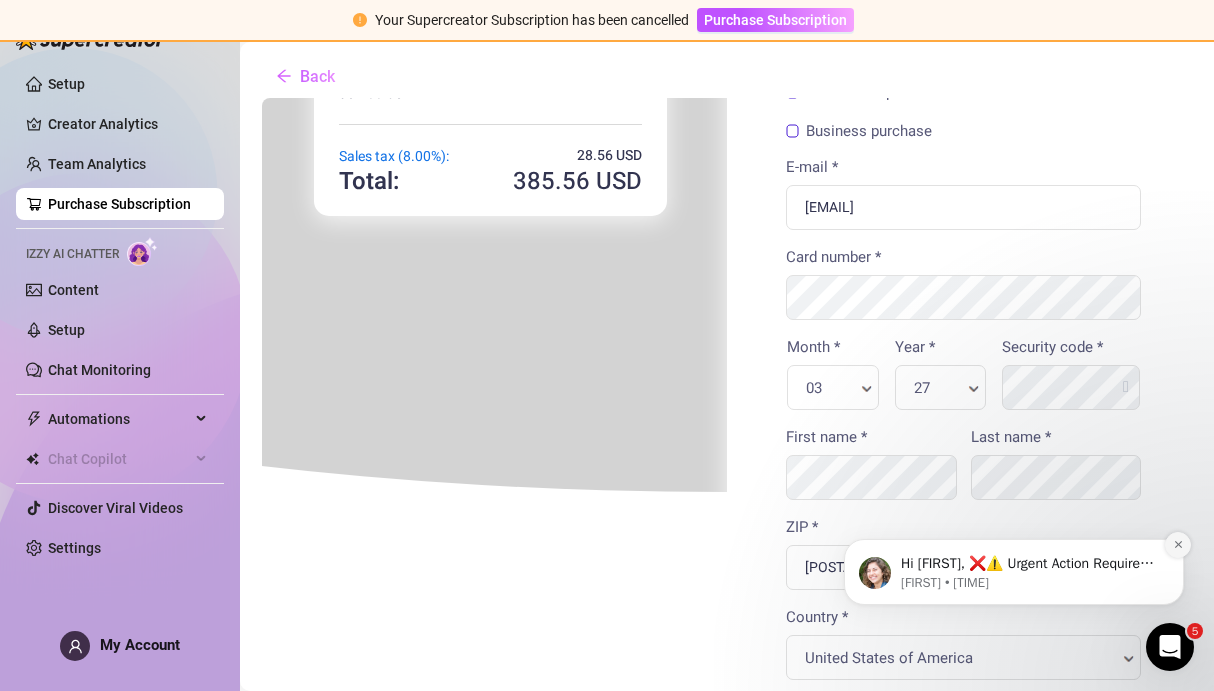 click at bounding box center (1178, 545) 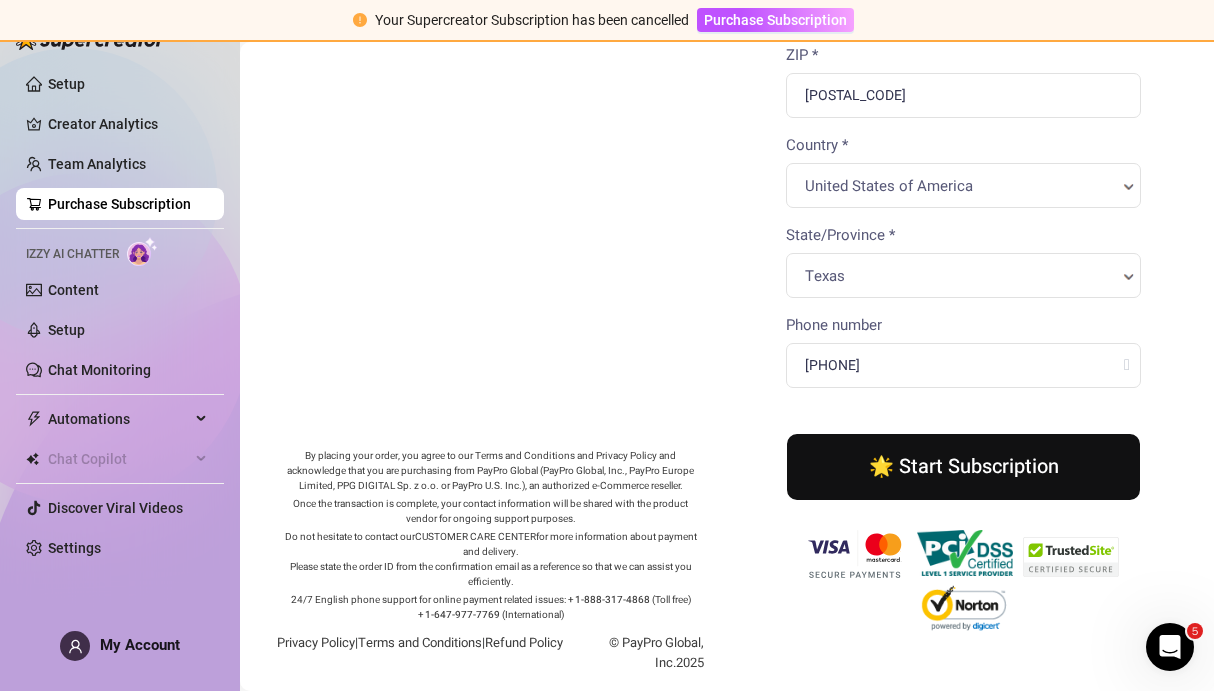 scroll, scrollTop: 514, scrollLeft: 0, axis: vertical 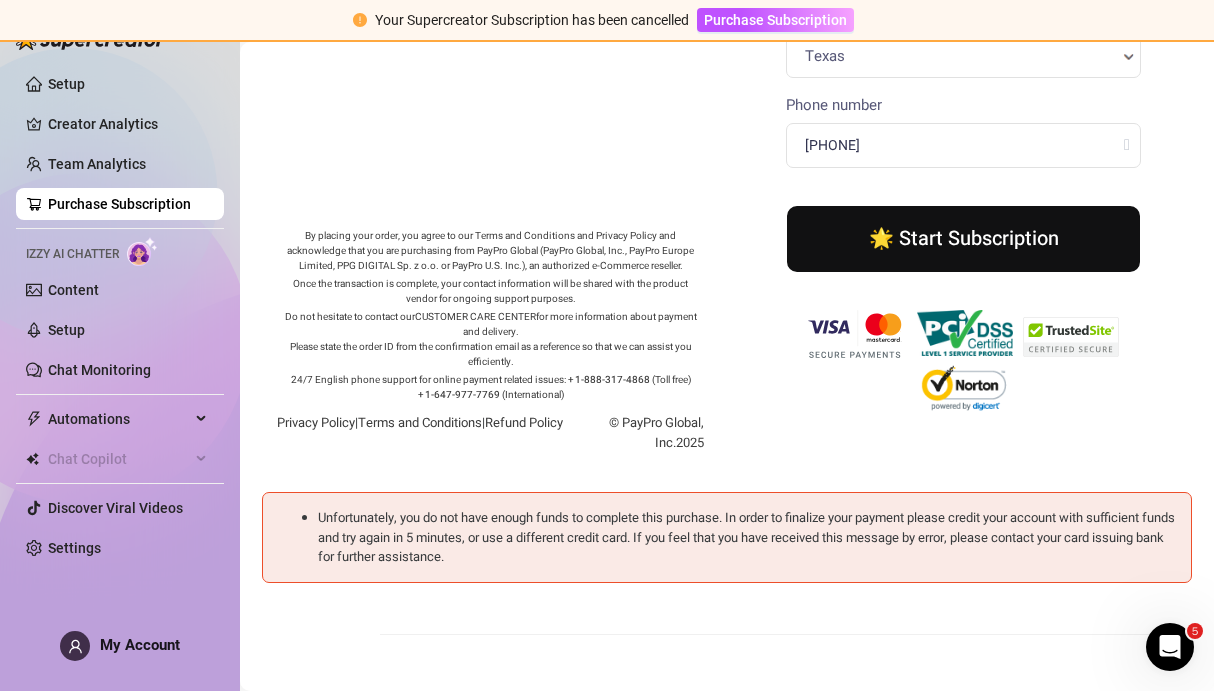 click on "🌟 Start Subscription" at bounding box center (961, 237) 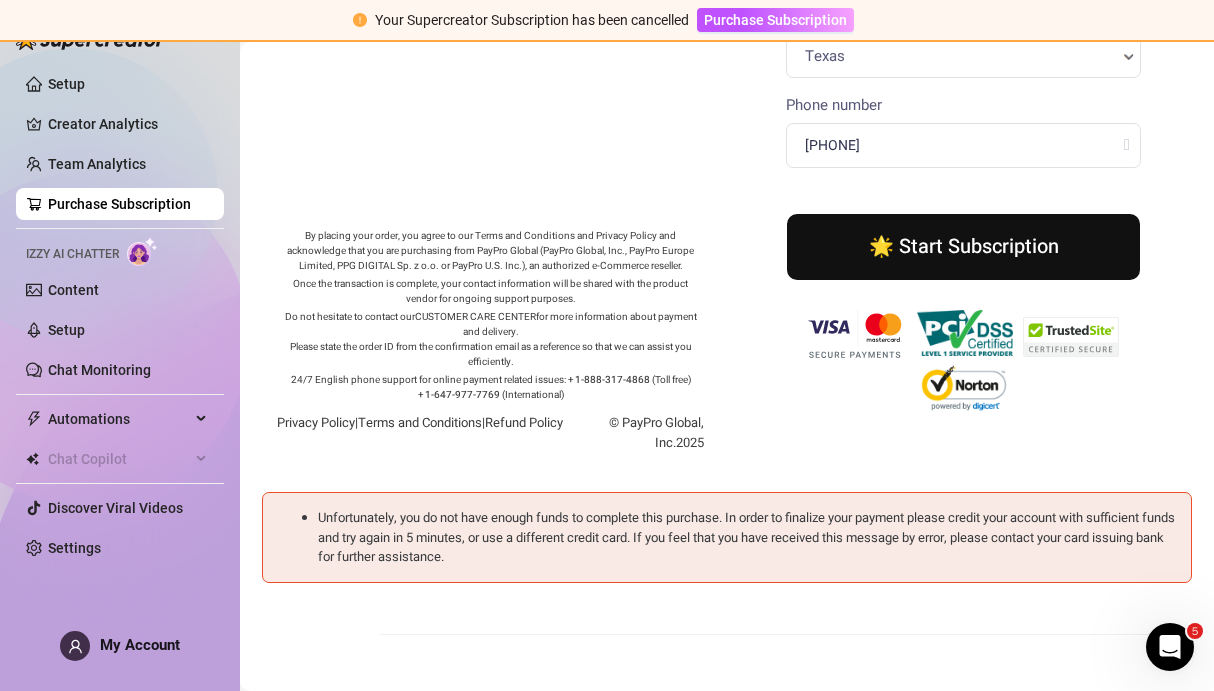 scroll, scrollTop: 0, scrollLeft: 0, axis: both 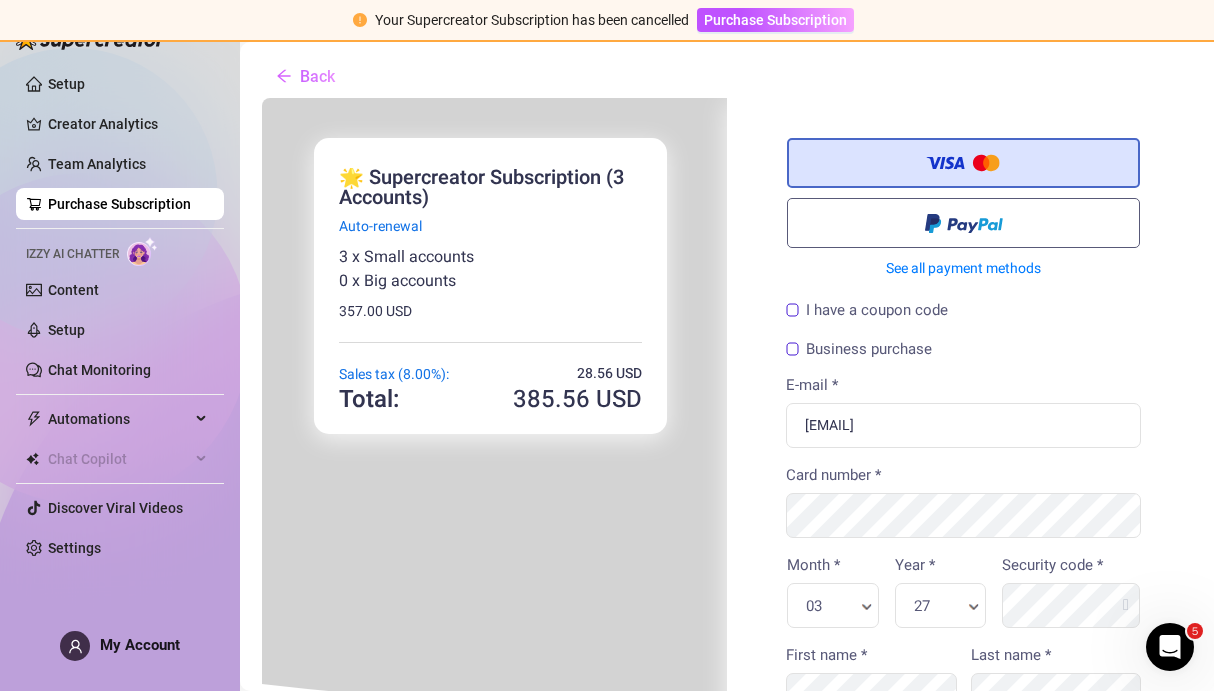 click on "Business purchase" at bounding box center [857, 347] 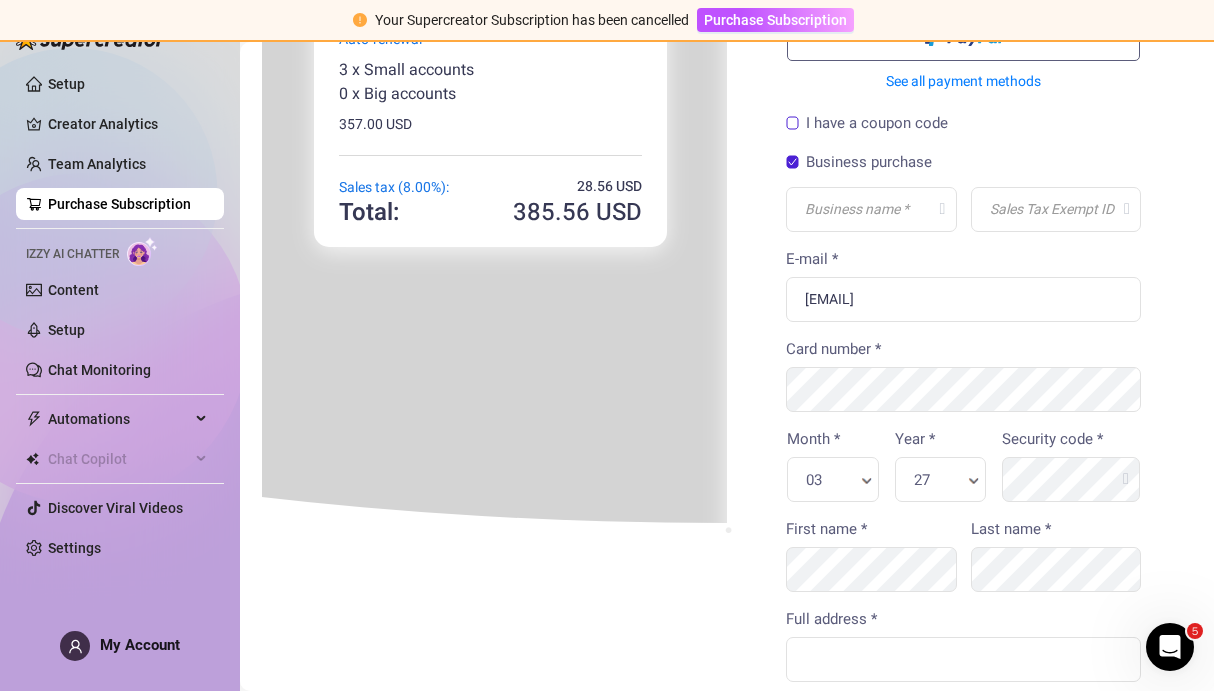scroll, scrollTop: 252, scrollLeft: 0, axis: vertical 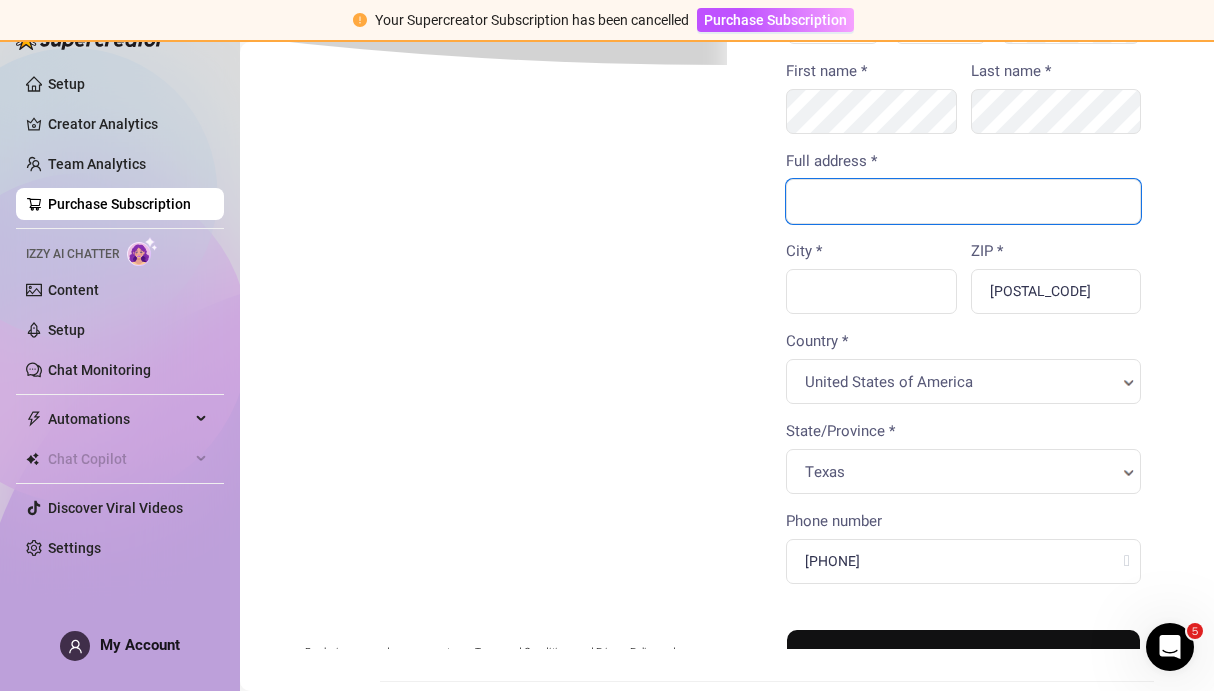 click on "Full address *" at bounding box center [961, 199] 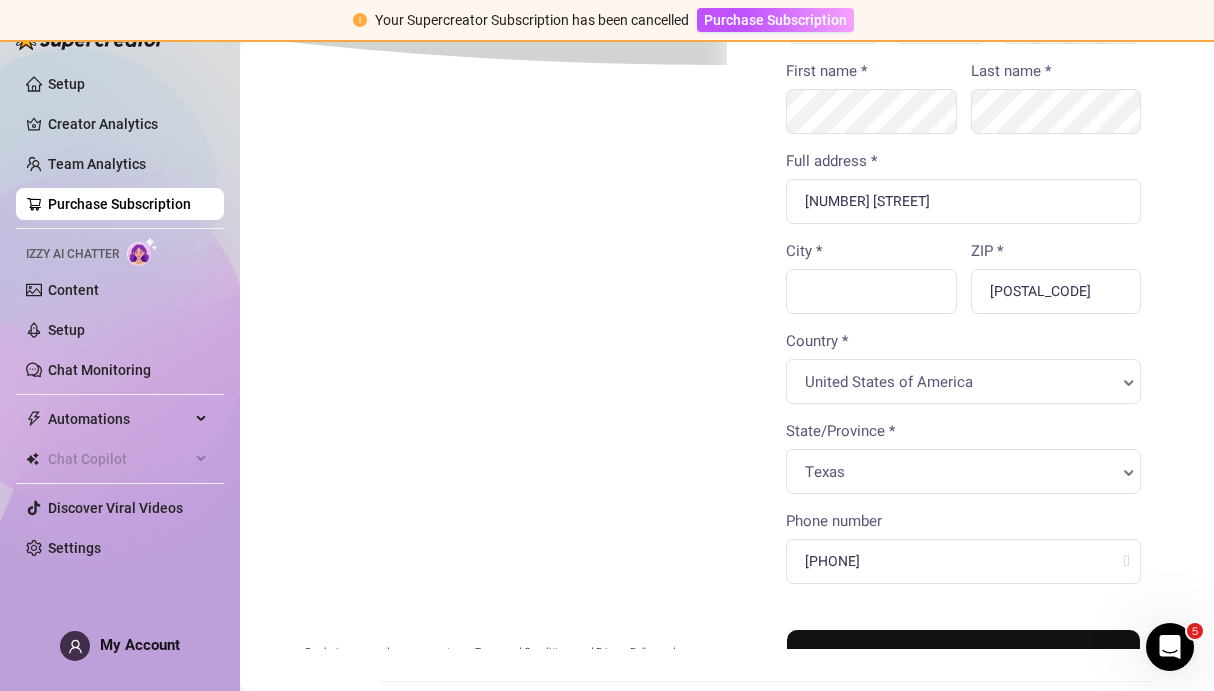 type on "digital media marketing" 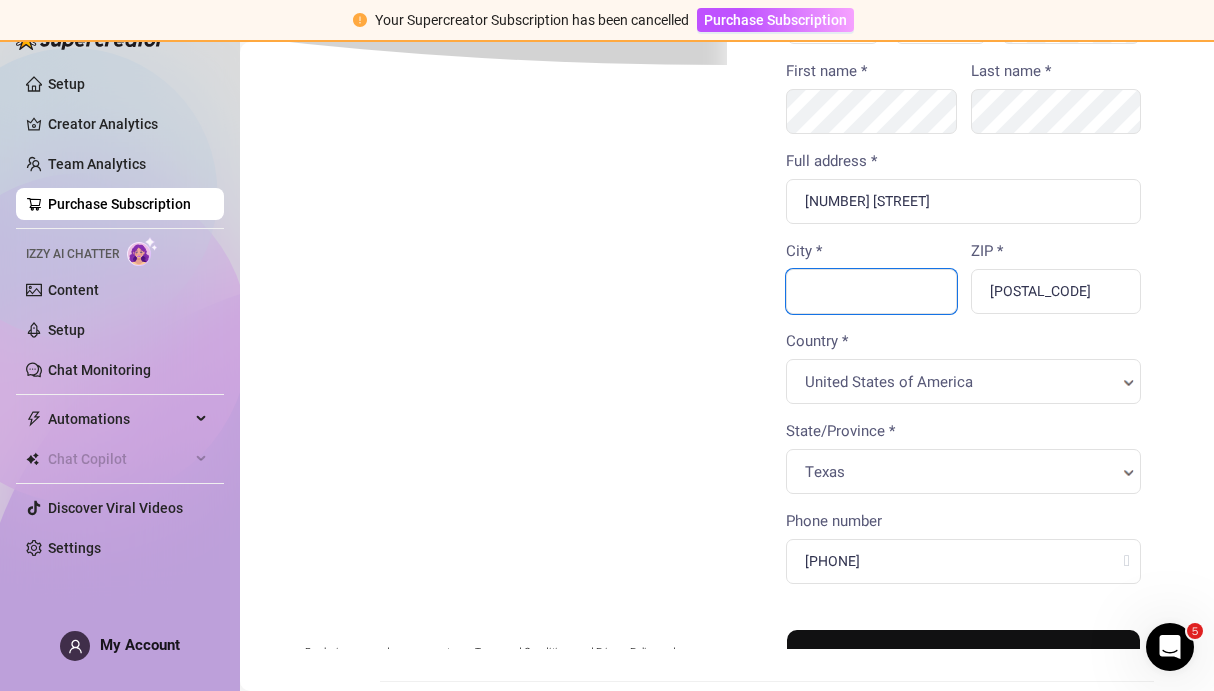 type on "[CITY]" 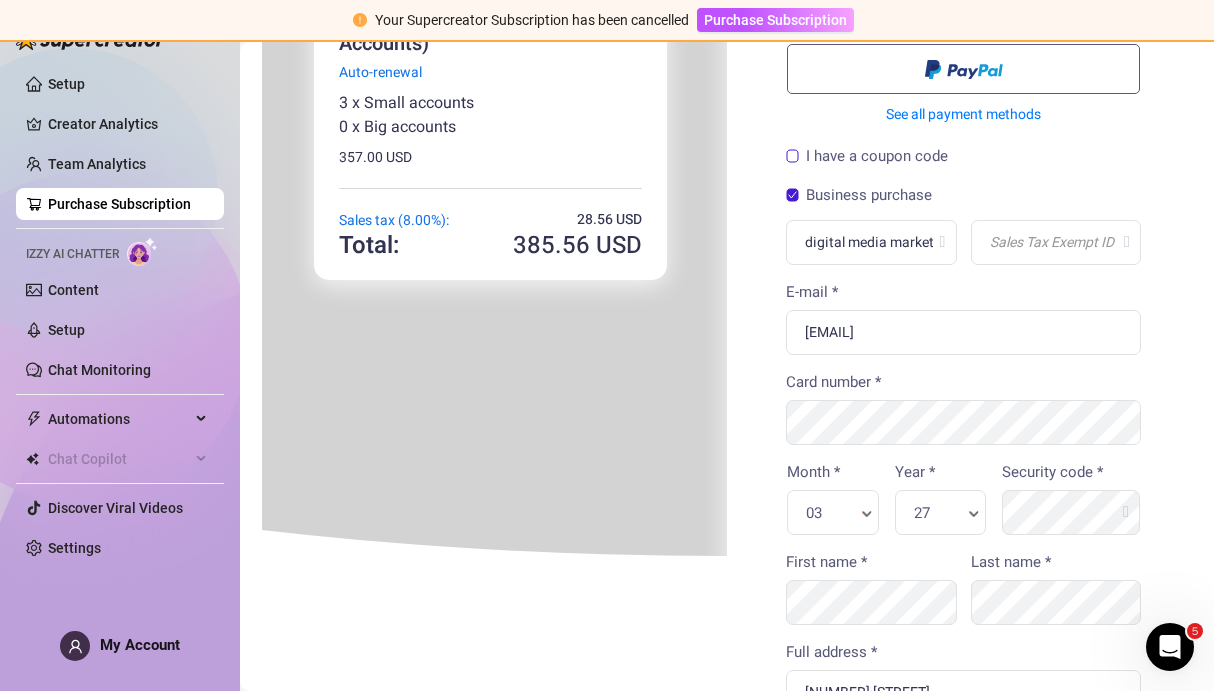 scroll, scrollTop: 152, scrollLeft: 0, axis: vertical 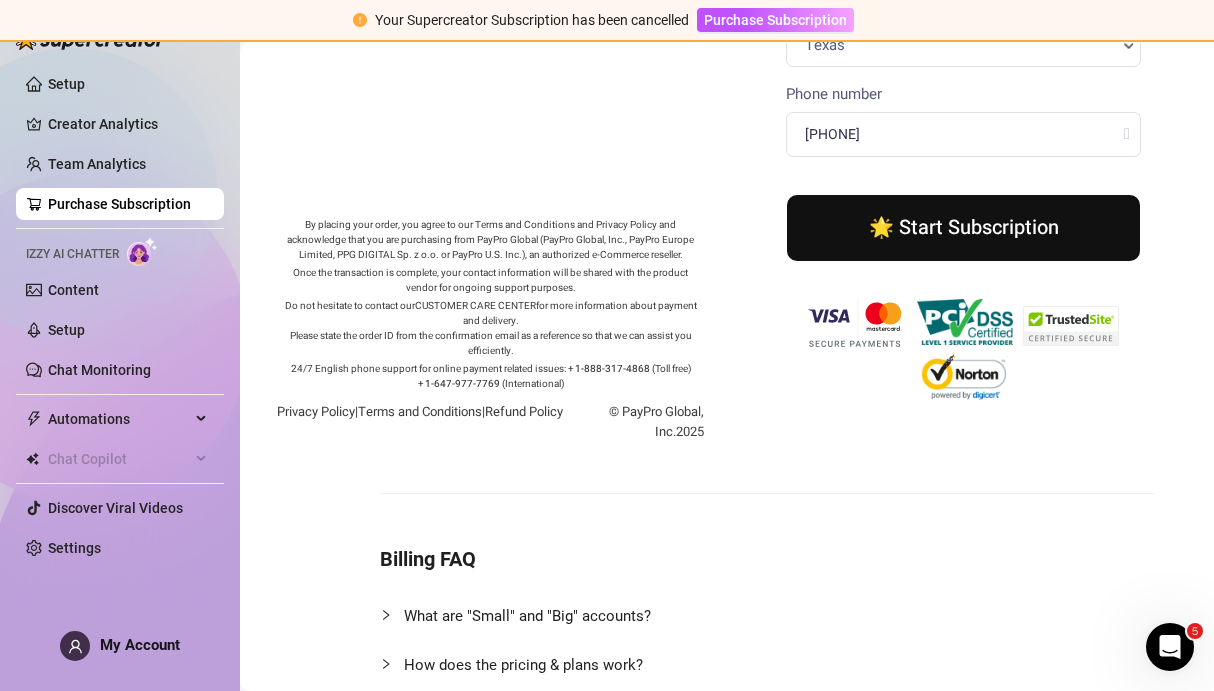 click on "🌟 Start Subscription" at bounding box center (961, 226) 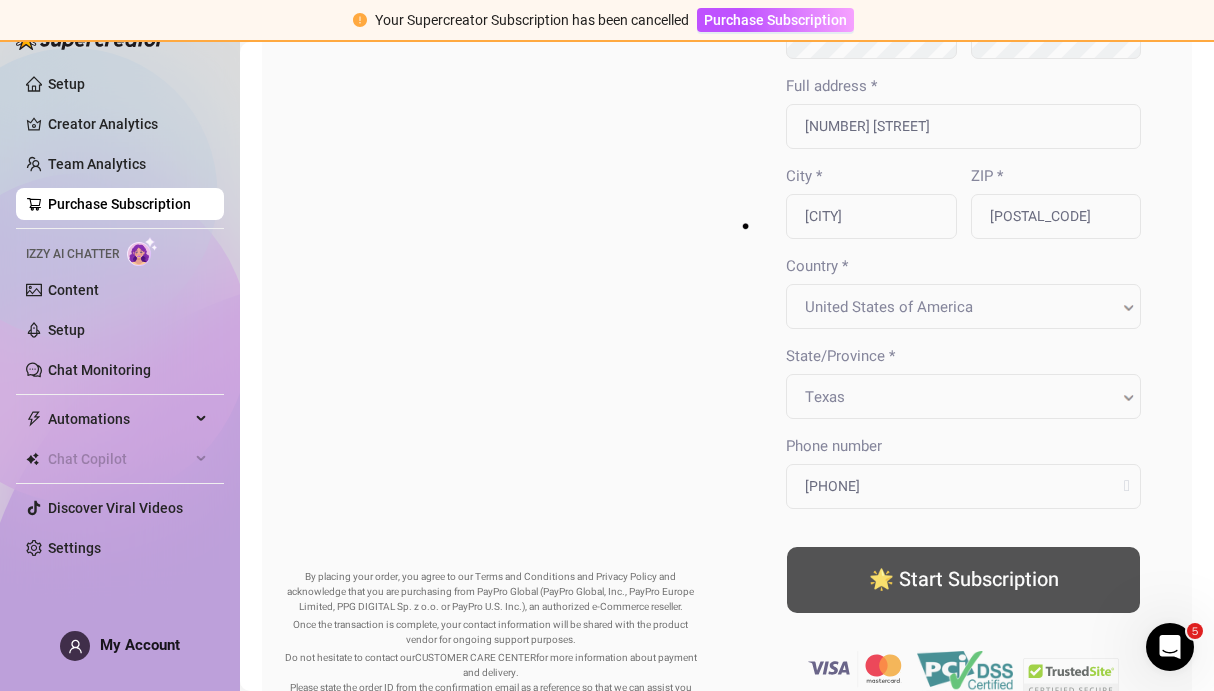scroll, scrollTop: 465, scrollLeft: 0, axis: vertical 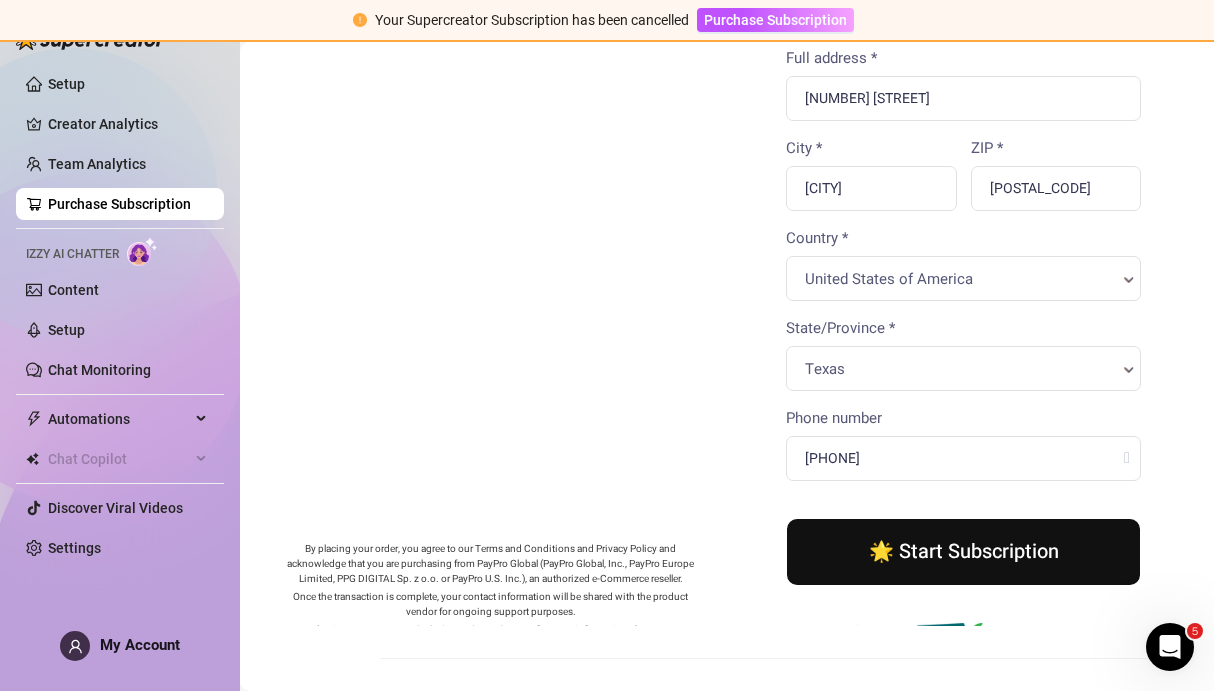 click on "🌟 Start Subscription
Back" at bounding box center (961, 558) 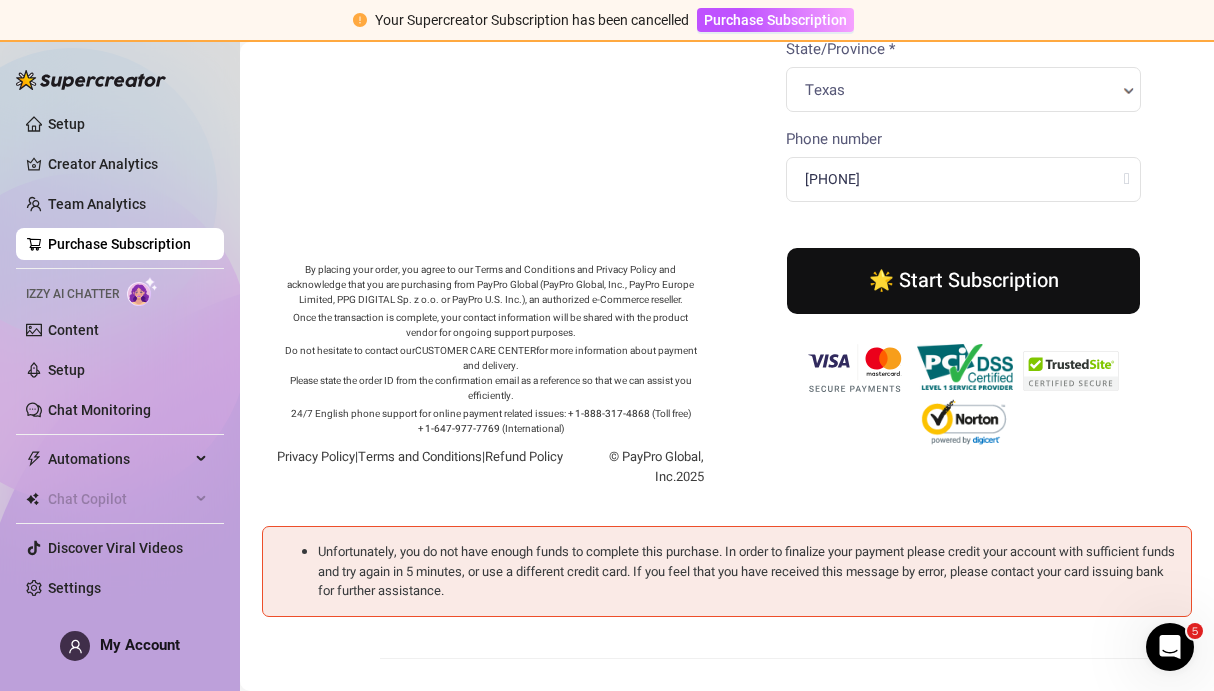 scroll, scrollTop: 369, scrollLeft: 0, axis: vertical 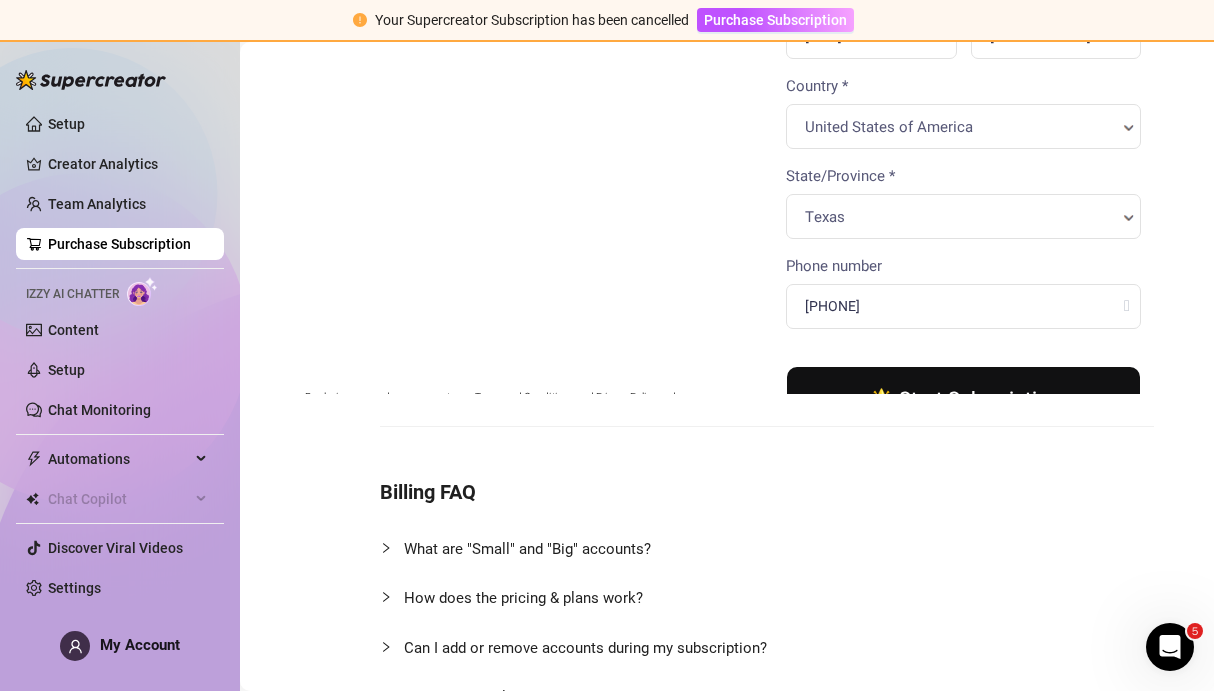 click on "🌟 Start Subscription" at bounding box center [961, 398] 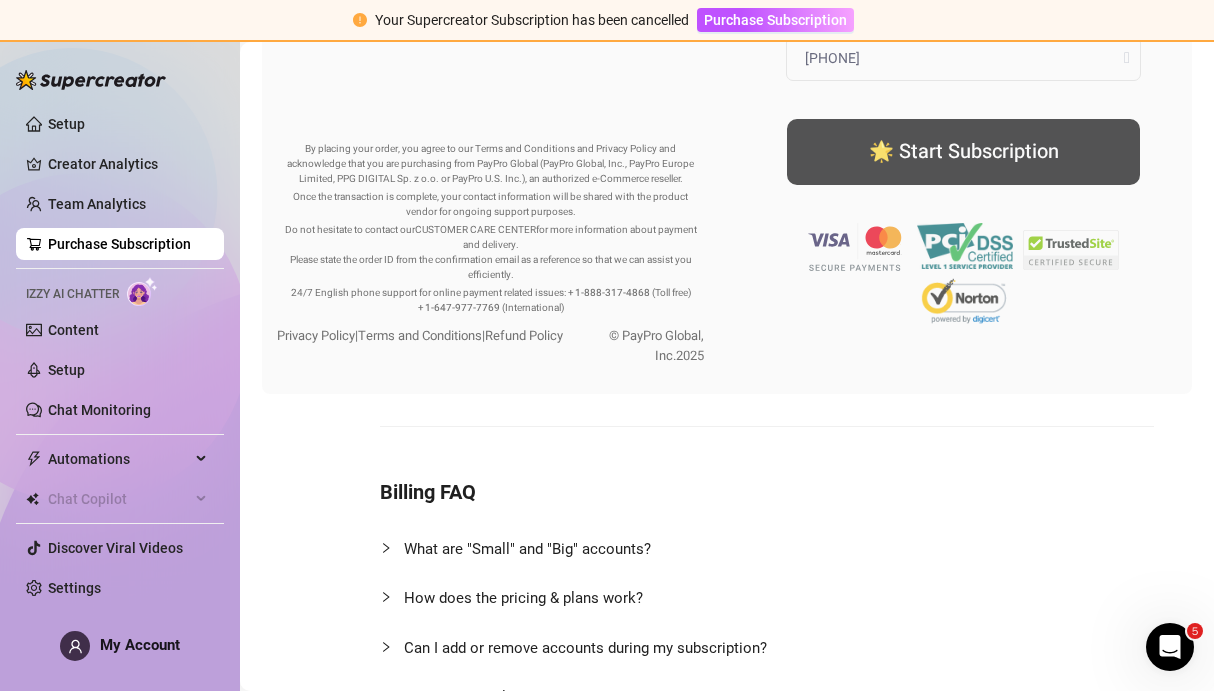 scroll, scrollTop: 327, scrollLeft: 0, axis: vertical 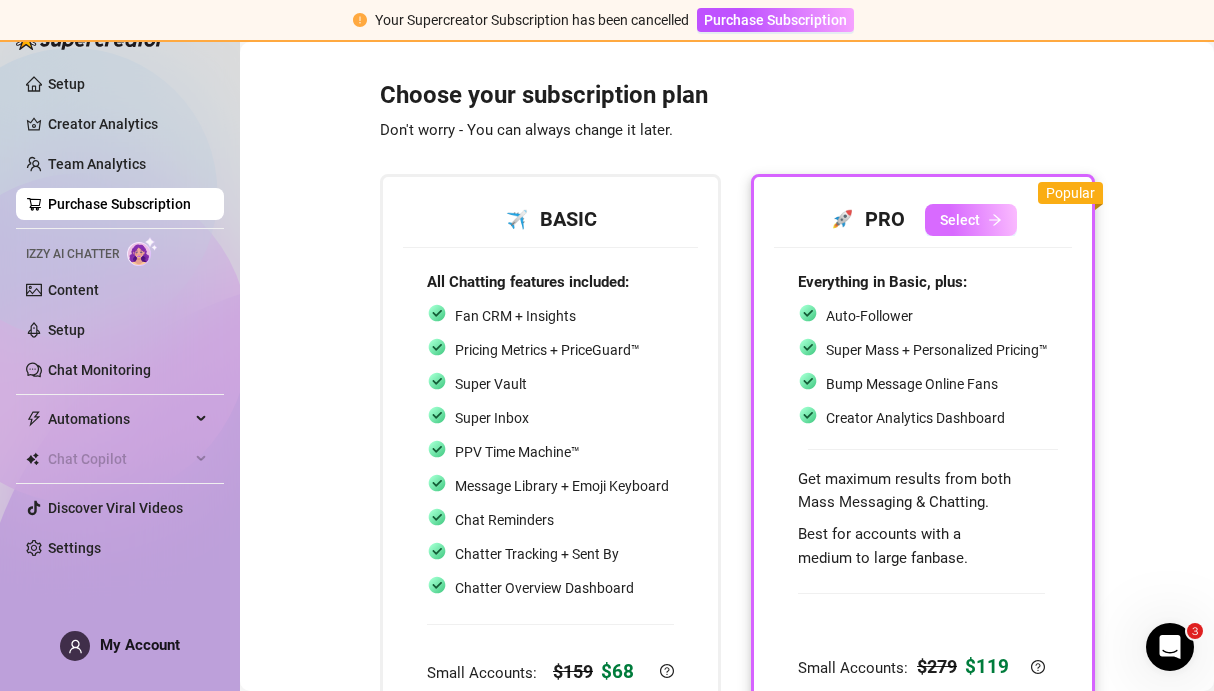 click on "Select" at bounding box center (971, 220) 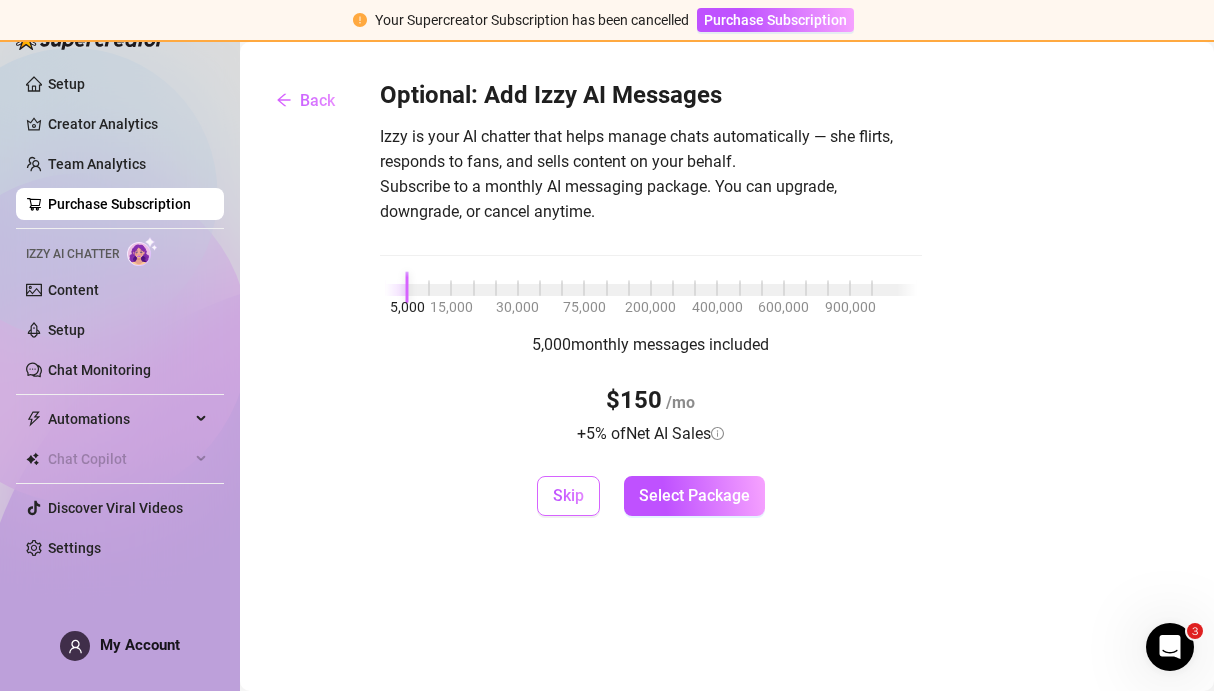 click on "Skip" at bounding box center [568, 495] 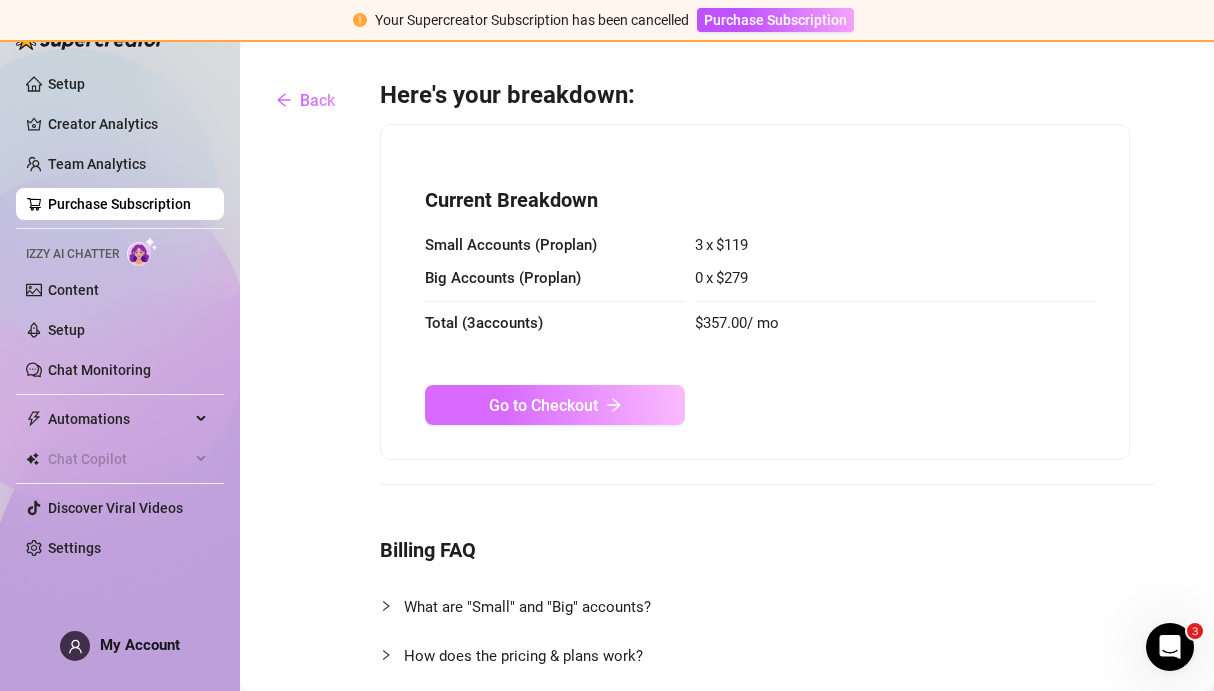 click on "Go to Checkout" at bounding box center [555, 405] 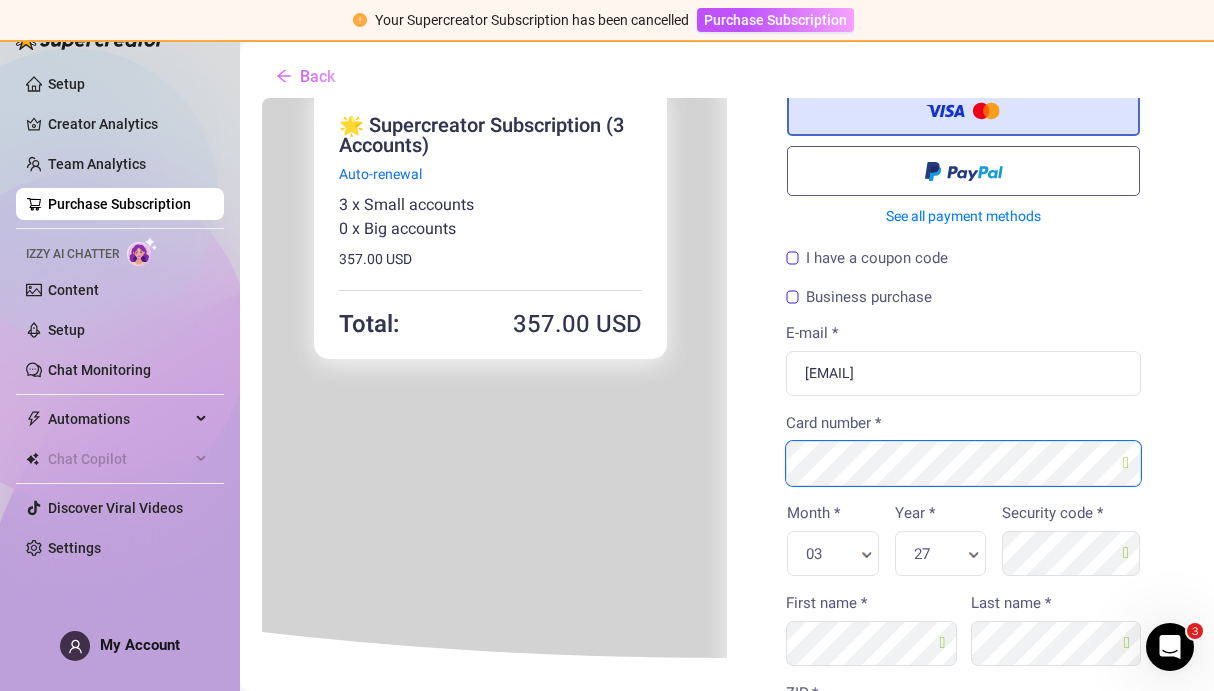 scroll, scrollTop: 88, scrollLeft: 0, axis: vertical 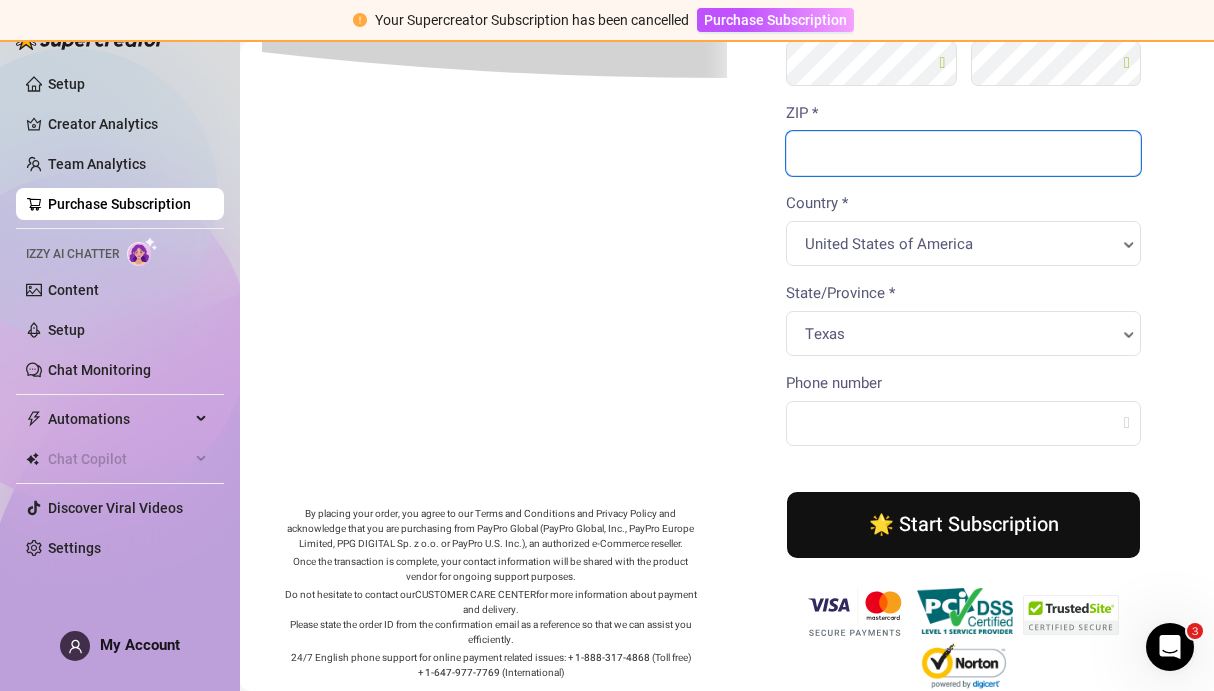 click on "ZIP *" at bounding box center (961, 151) 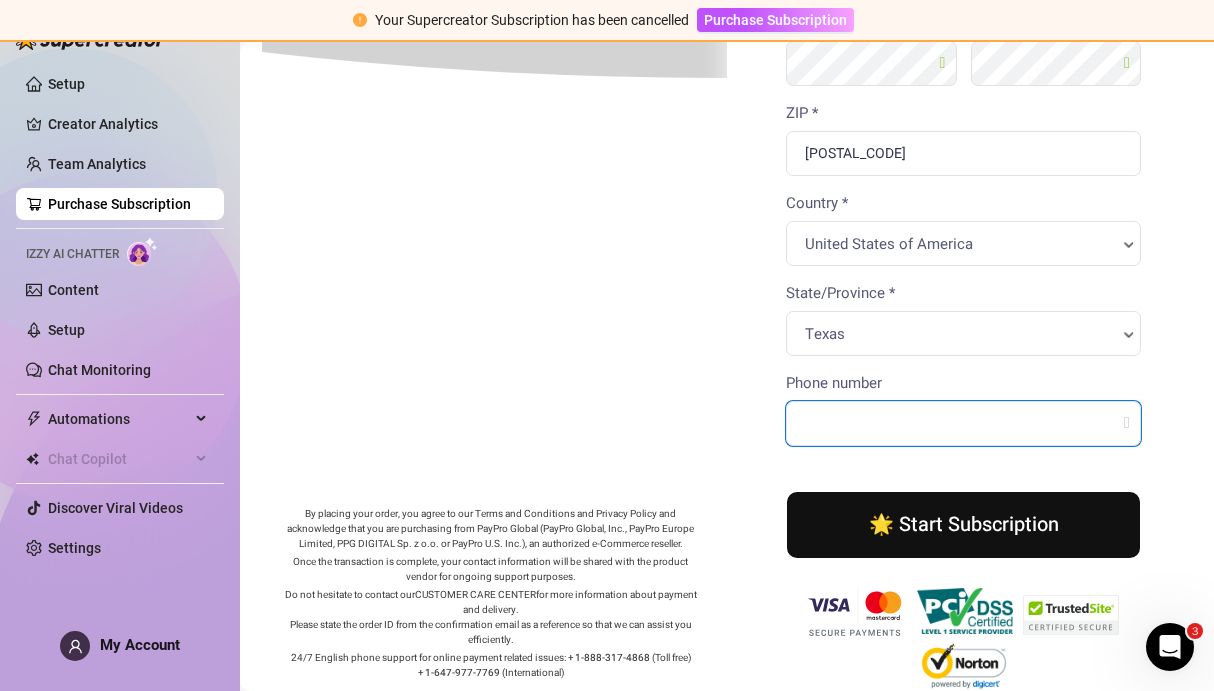 type on "[PHONE]" 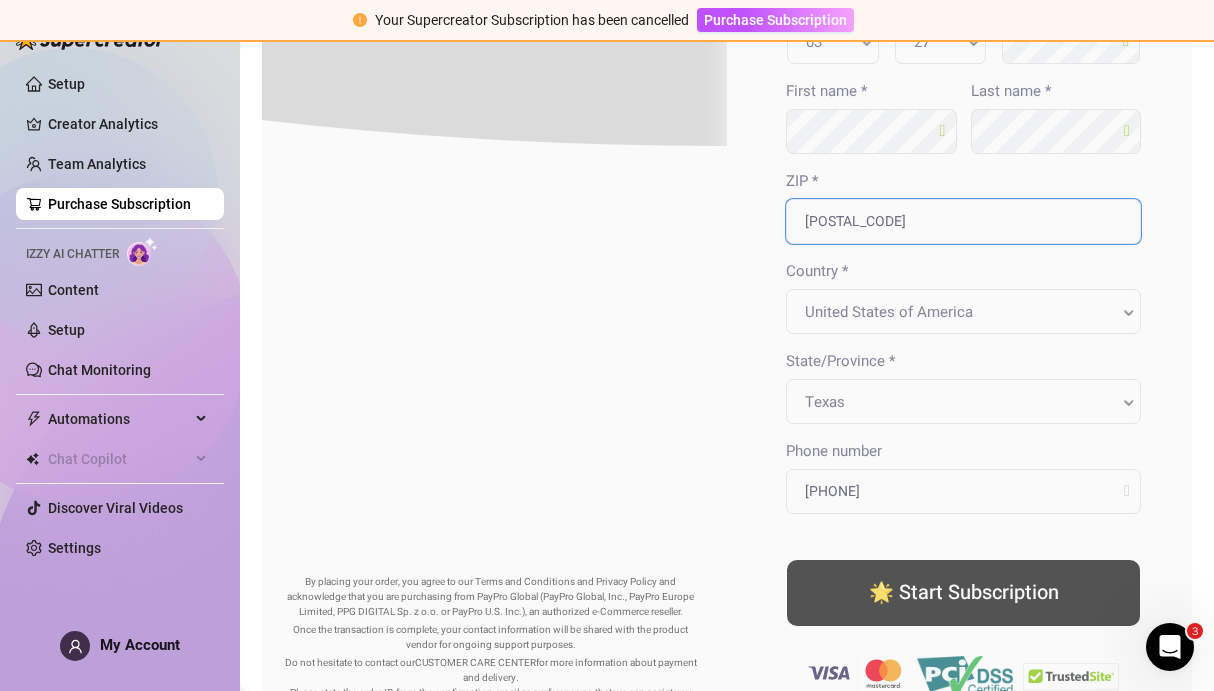 scroll, scrollTop: 0, scrollLeft: 0, axis: both 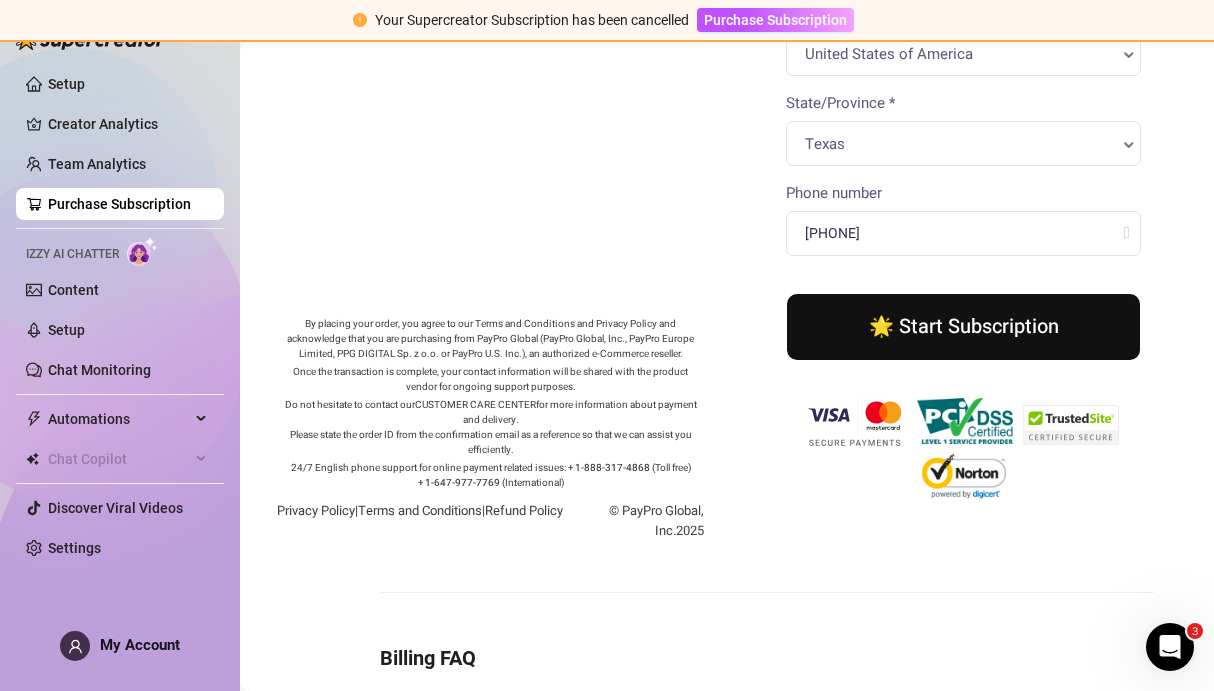 click on "🌟 Start Subscription" at bounding box center [961, 325] 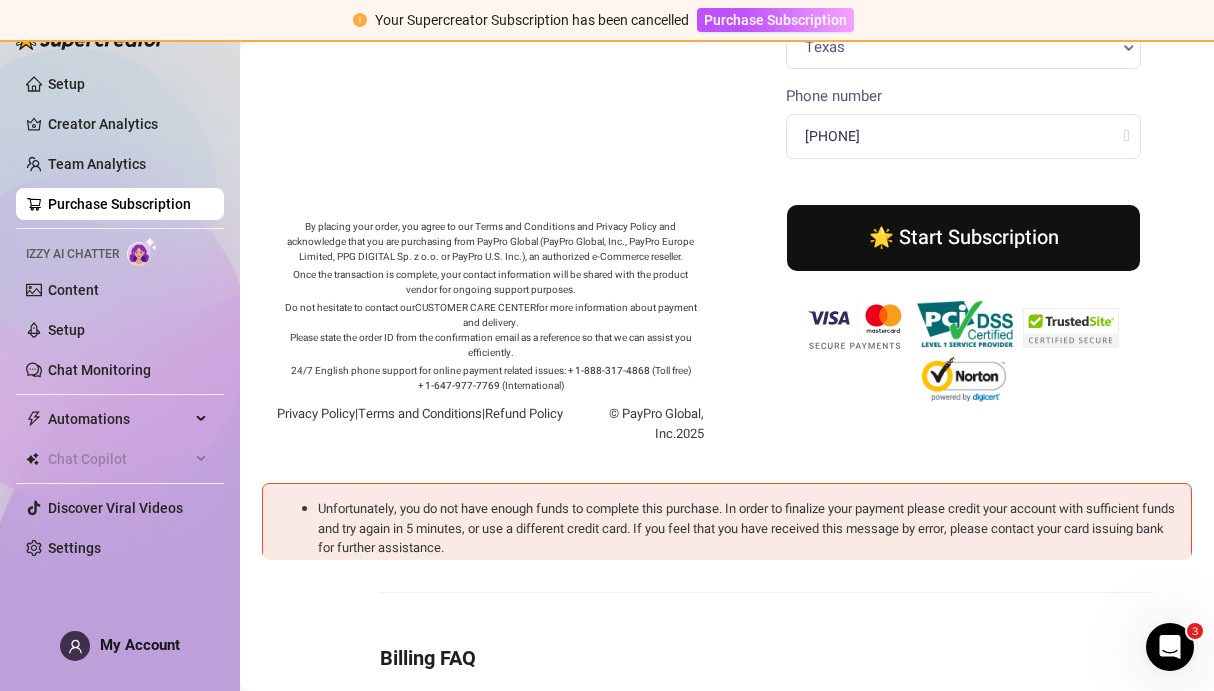 scroll, scrollTop: 218, scrollLeft: 0, axis: vertical 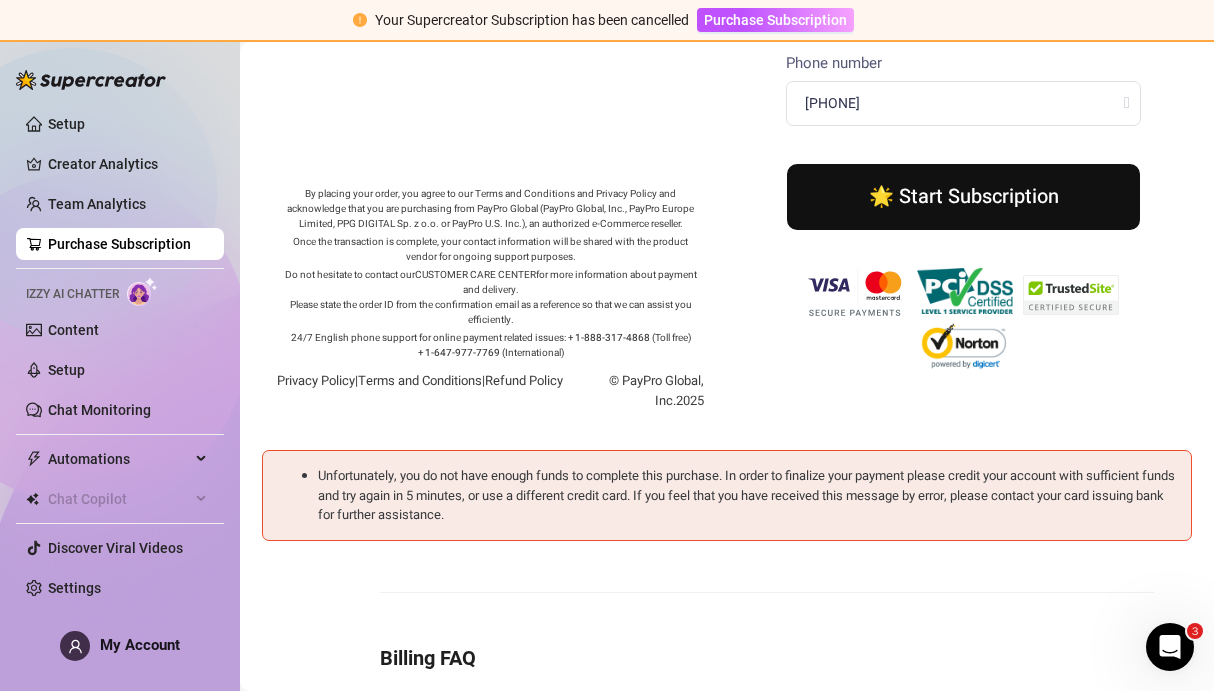 click on "🌟 Start Subscription" at bounding box center [961, 195] 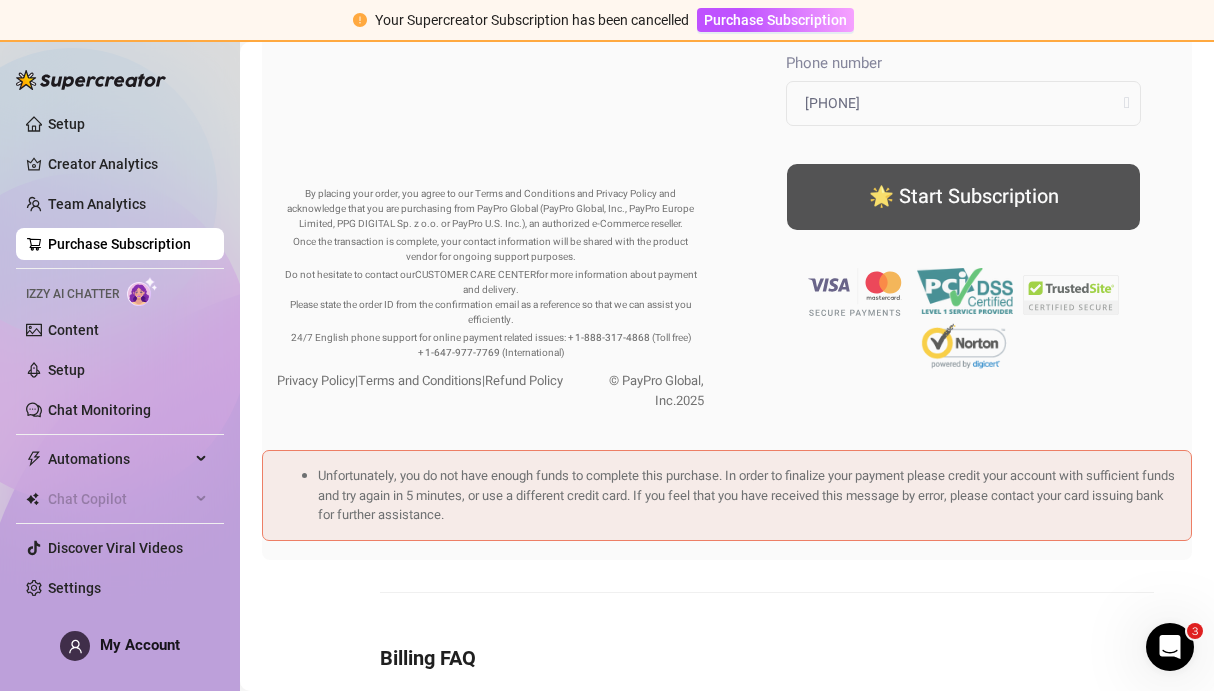 scroll, scrollTop: 0, scrollLeft: 0, axis: both 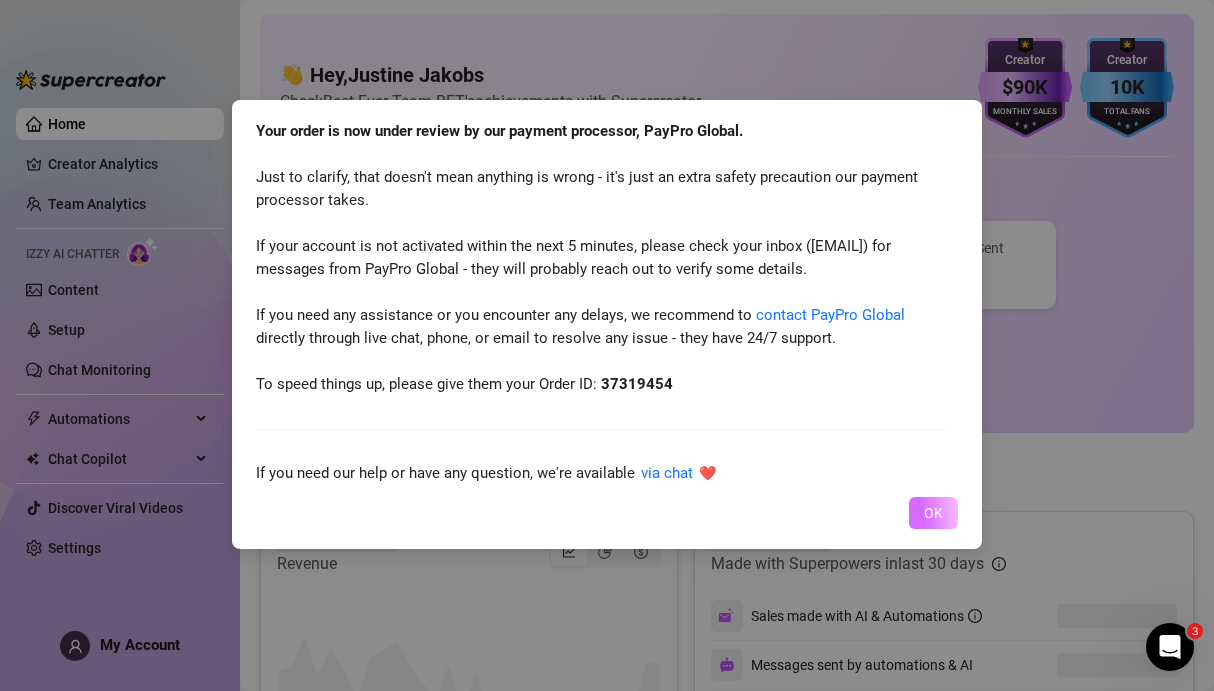 click on "OK" at bounding box center [933, 513] 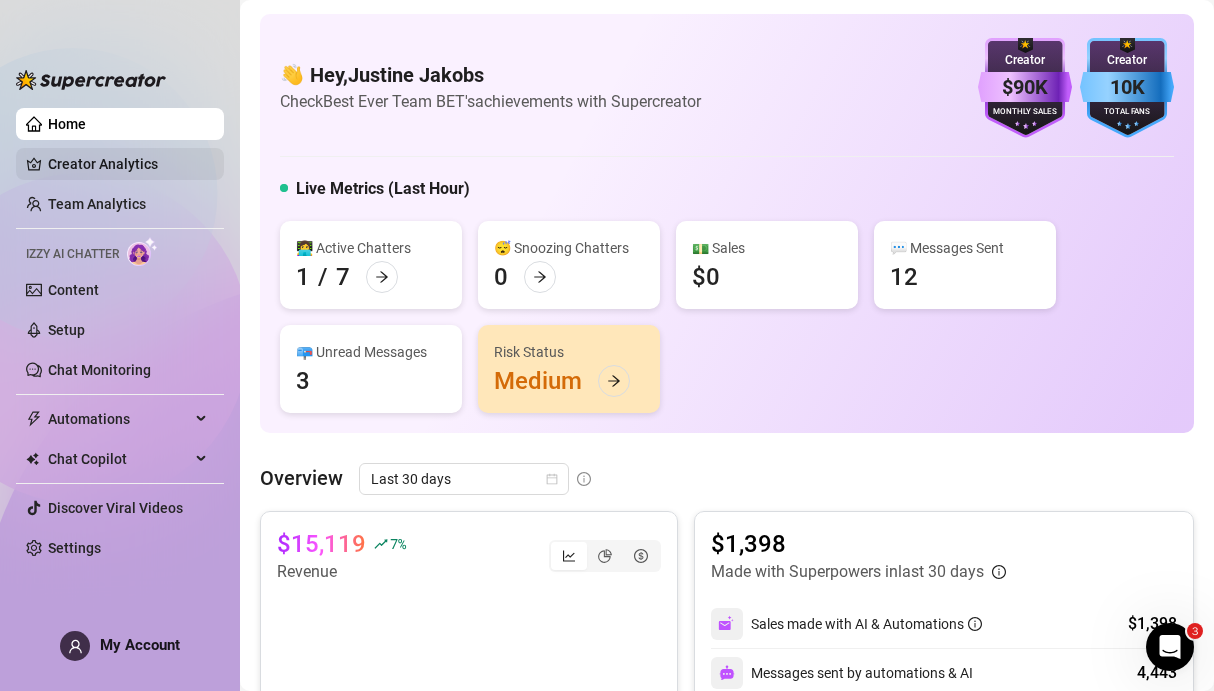 click on "Creator Analytics" at bounding box center (128, 164) 